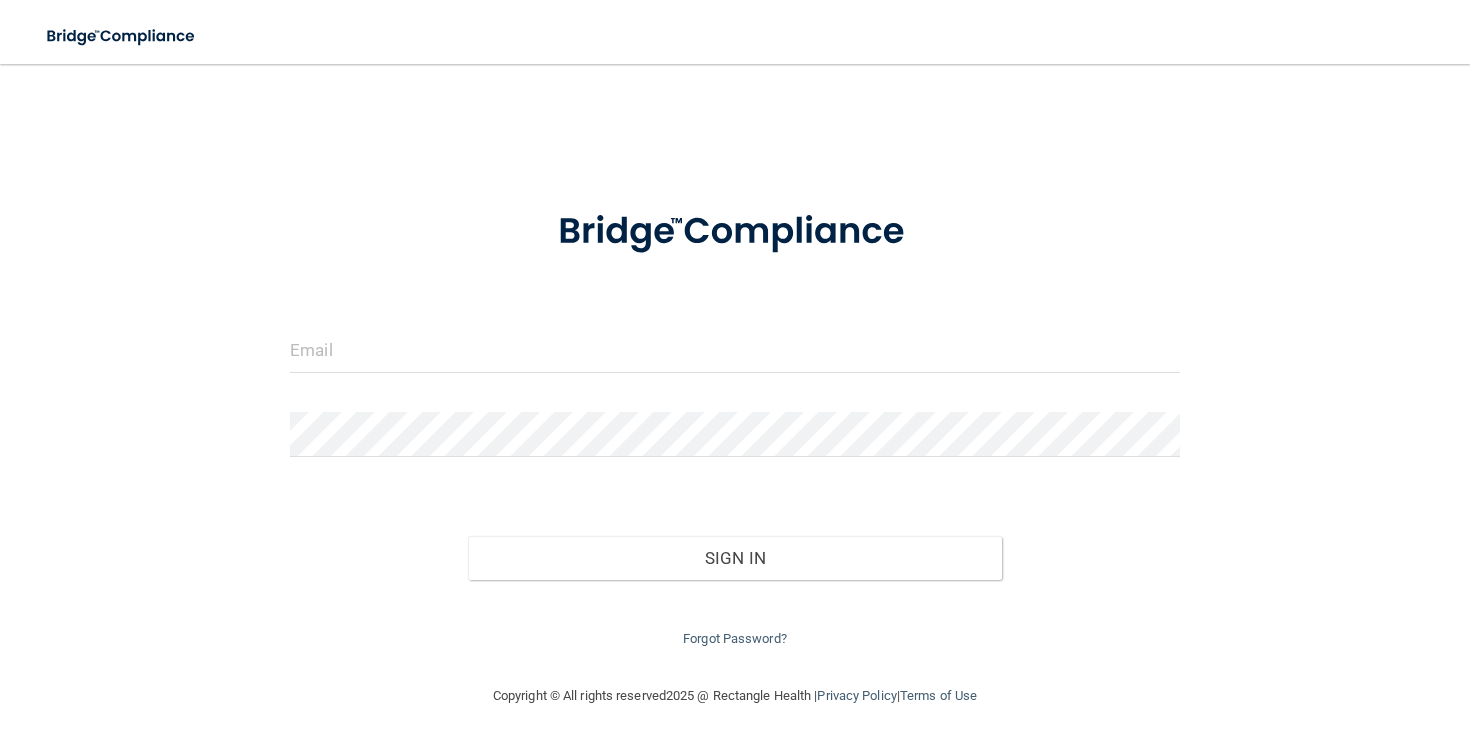 scroll, scrollTop: 0, scrollLeft: 0, axis: both 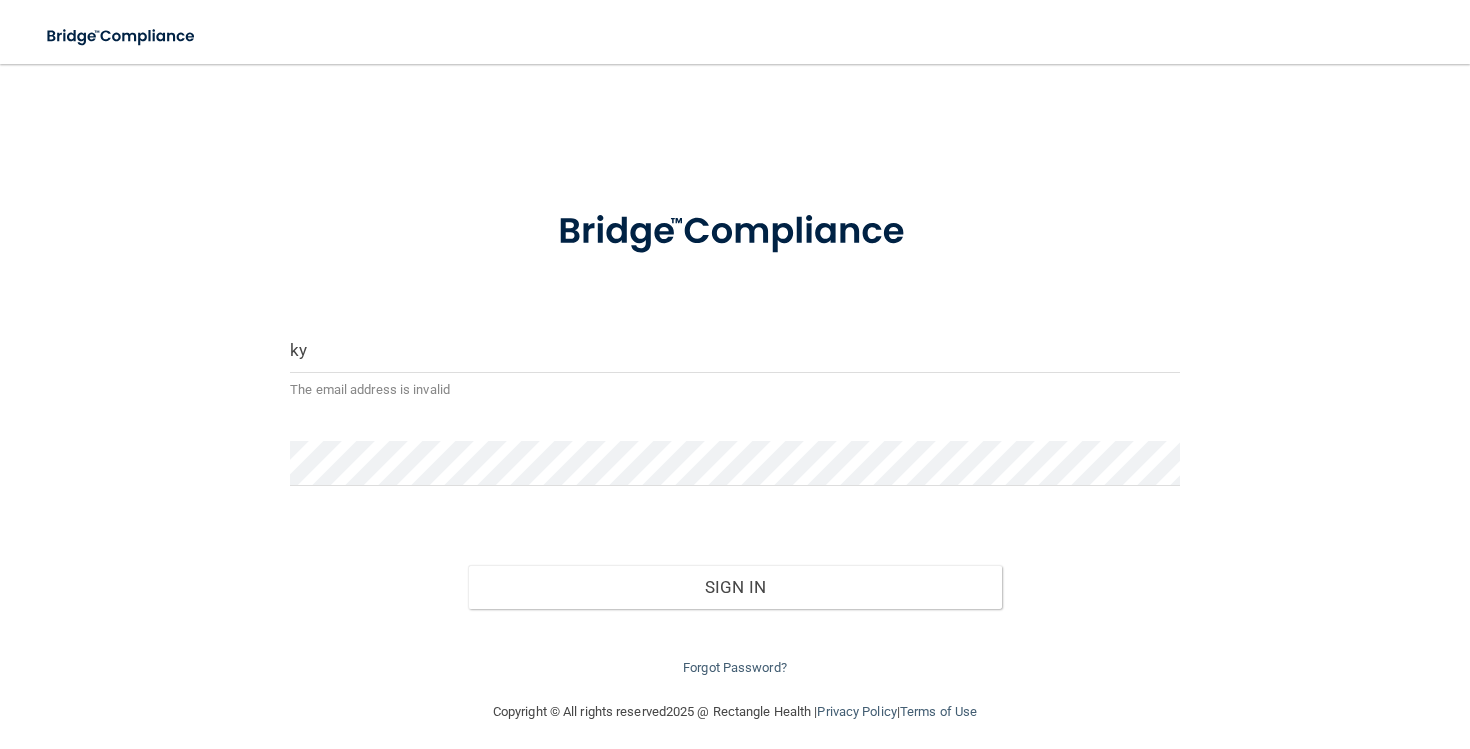 type on "k" 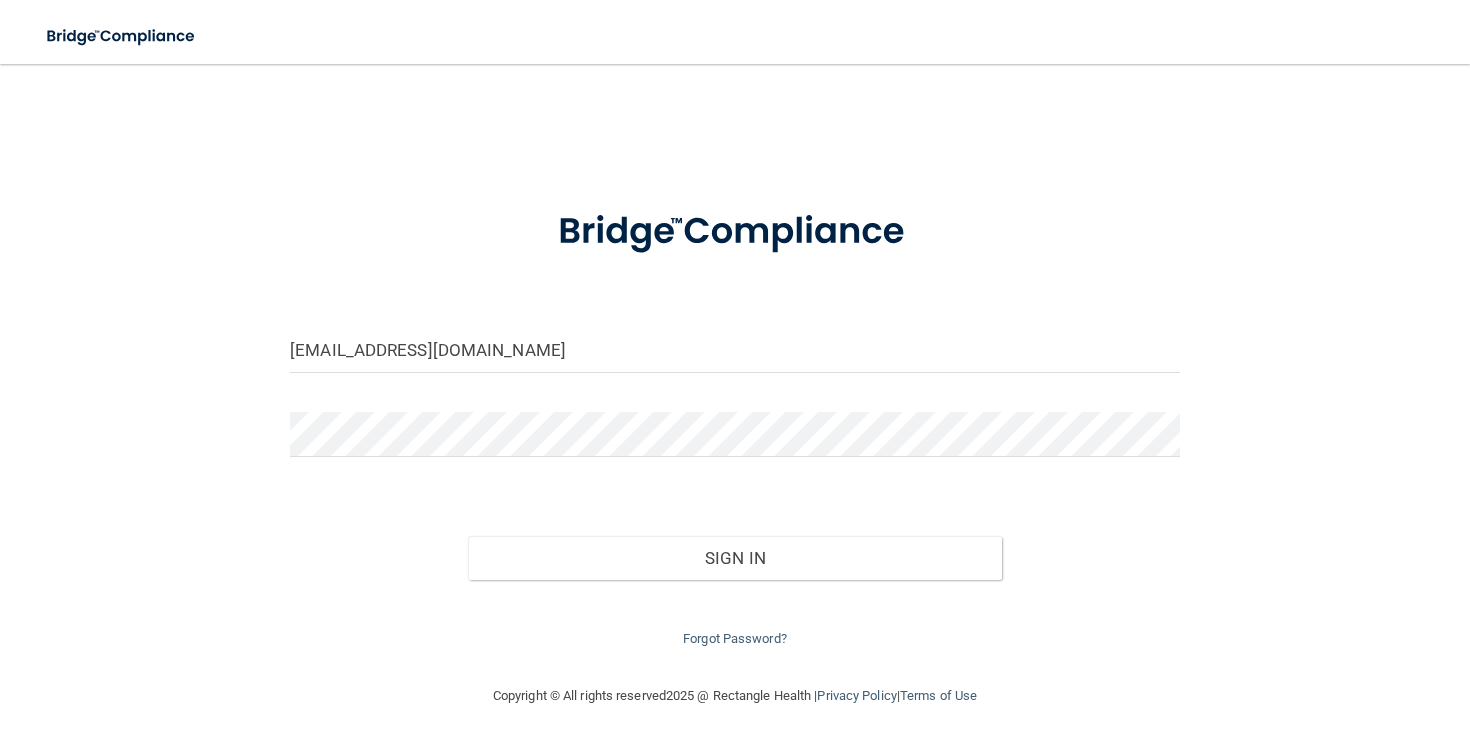 type on "[EMAIL_ADDRESS][DOMAIN_NAME]" 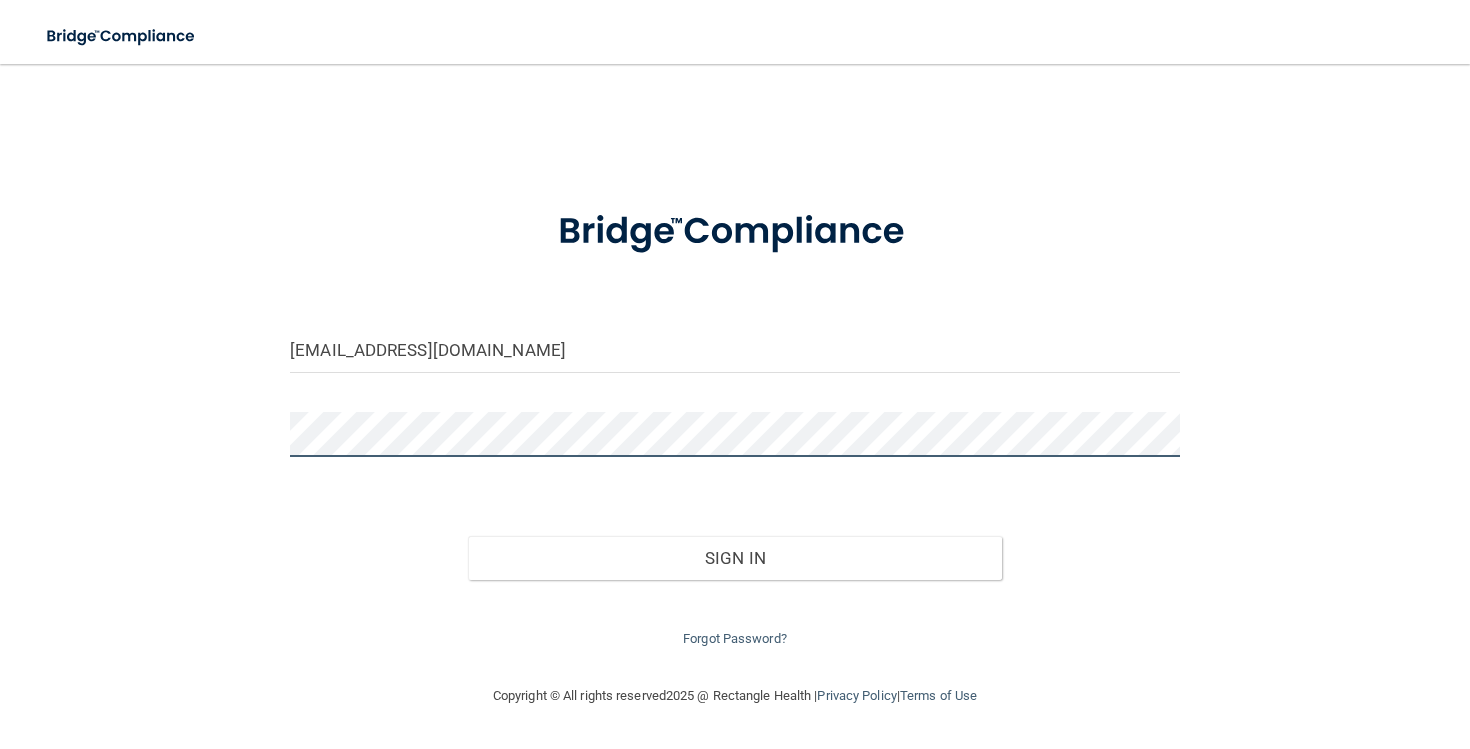 click on "Sign In" at bounding box center (735, 558) 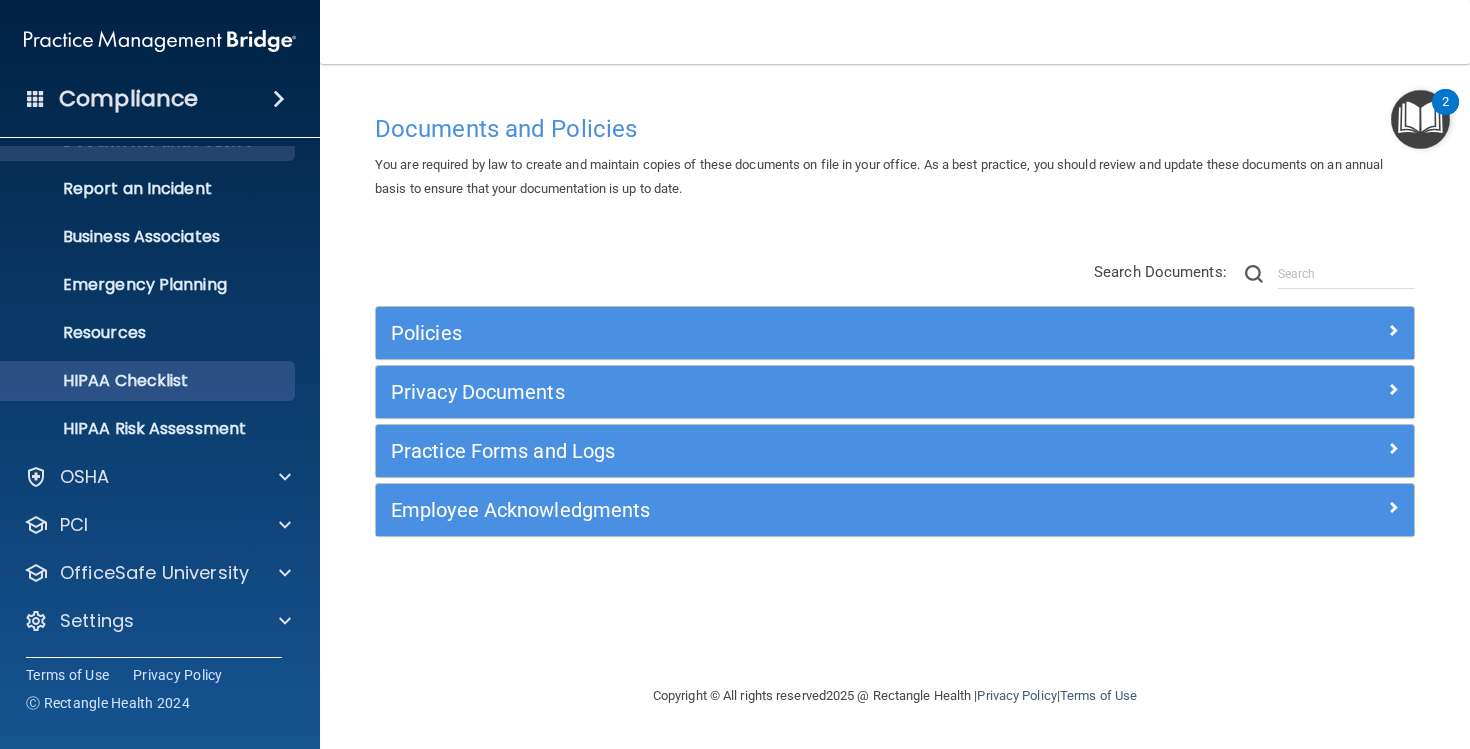 scroll, scrollTop: 81, scrollLeft: 0, axis: vertical 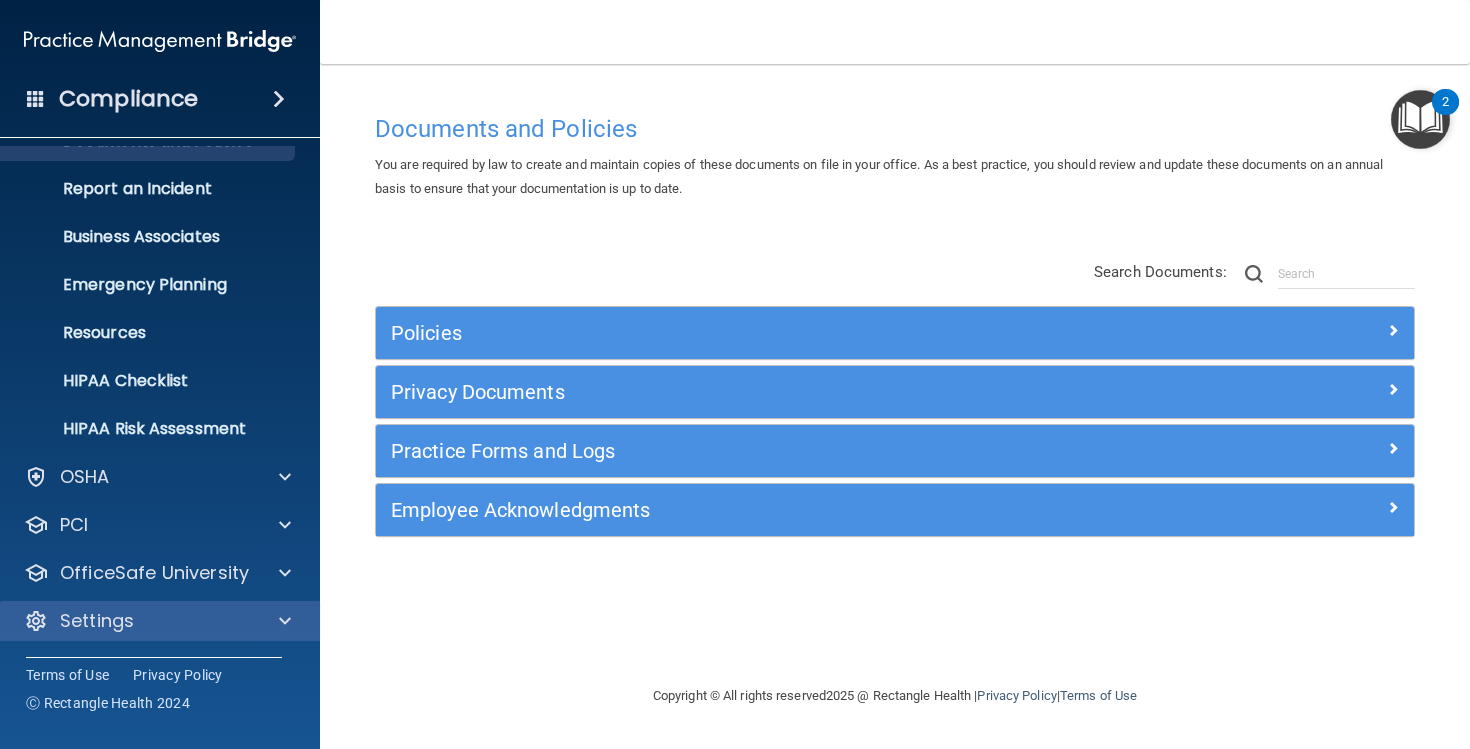 click on "Settings" at bounding box center [97, 621] 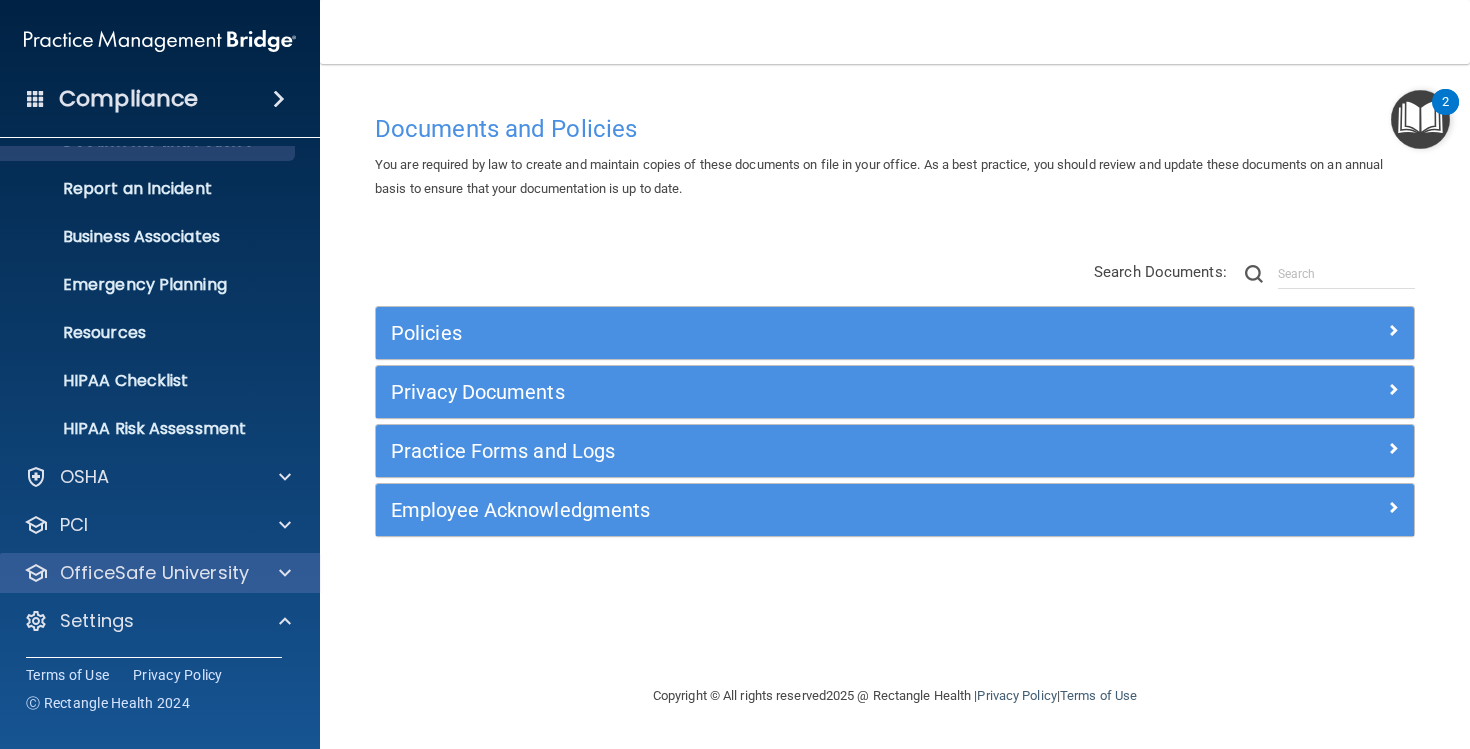click on "OfficeSafe University" at bounding box center [160, 573] 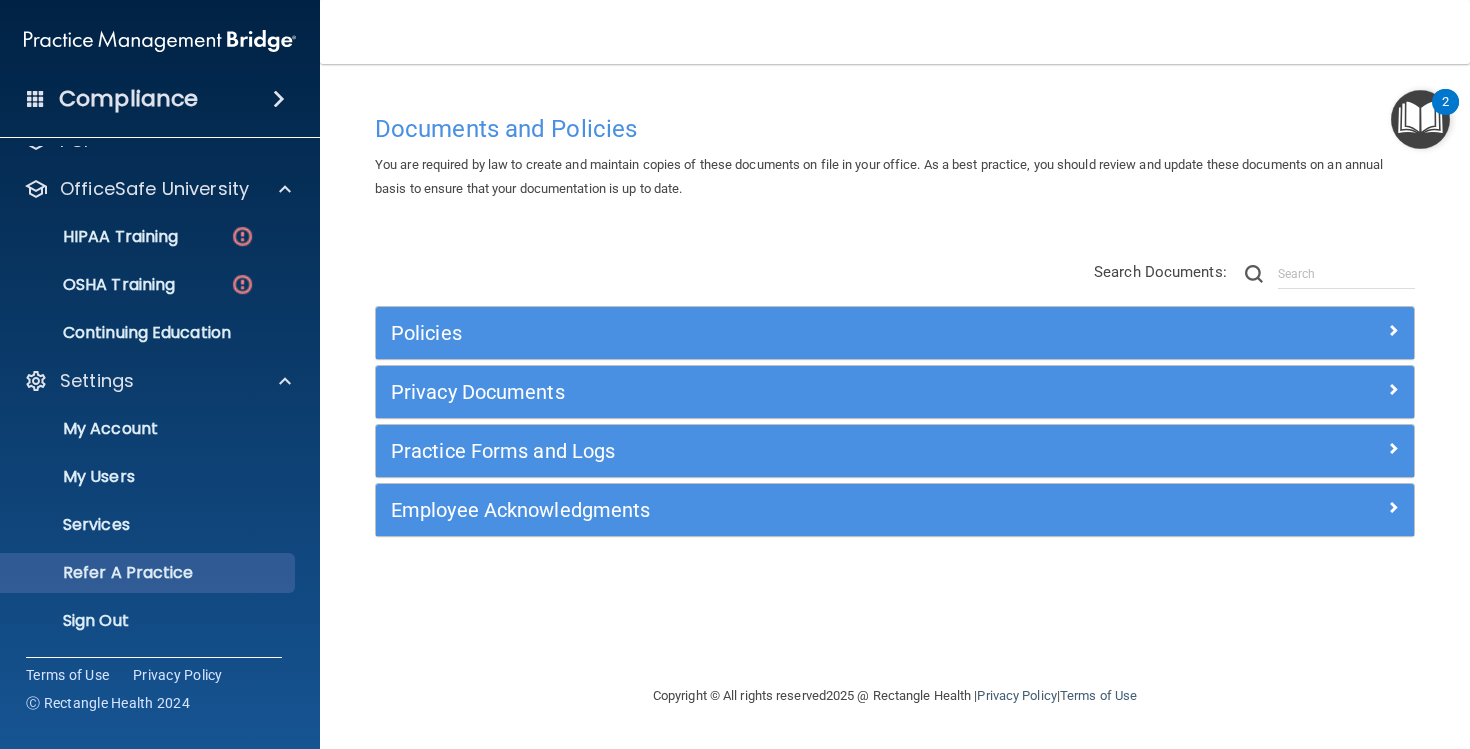 scroll, scrollTop: 465, scrollLeft: 0, axis: vertical 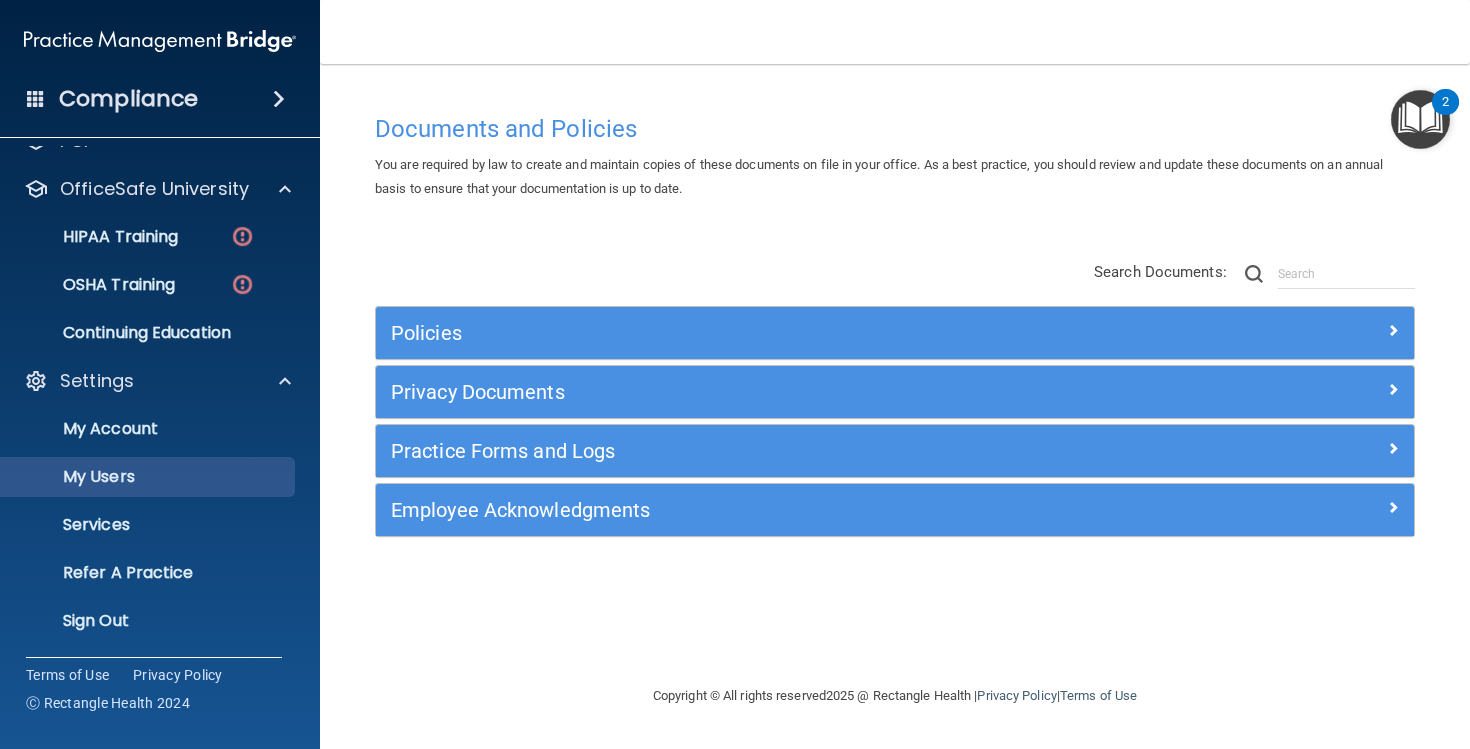 click on "My Users" at bounding box center (149, 477) 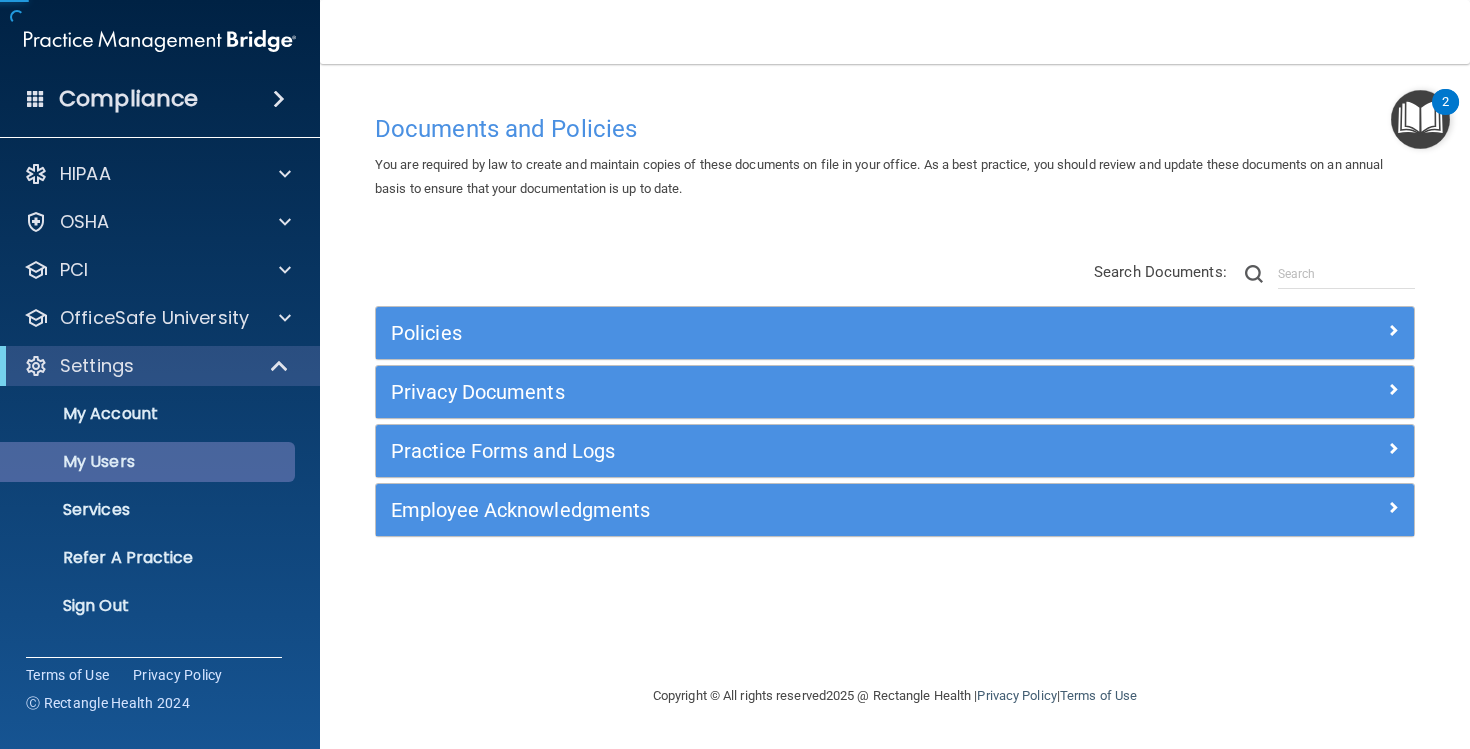 scroll, scrollTop: 0, scrollLeft: 0, axis: both 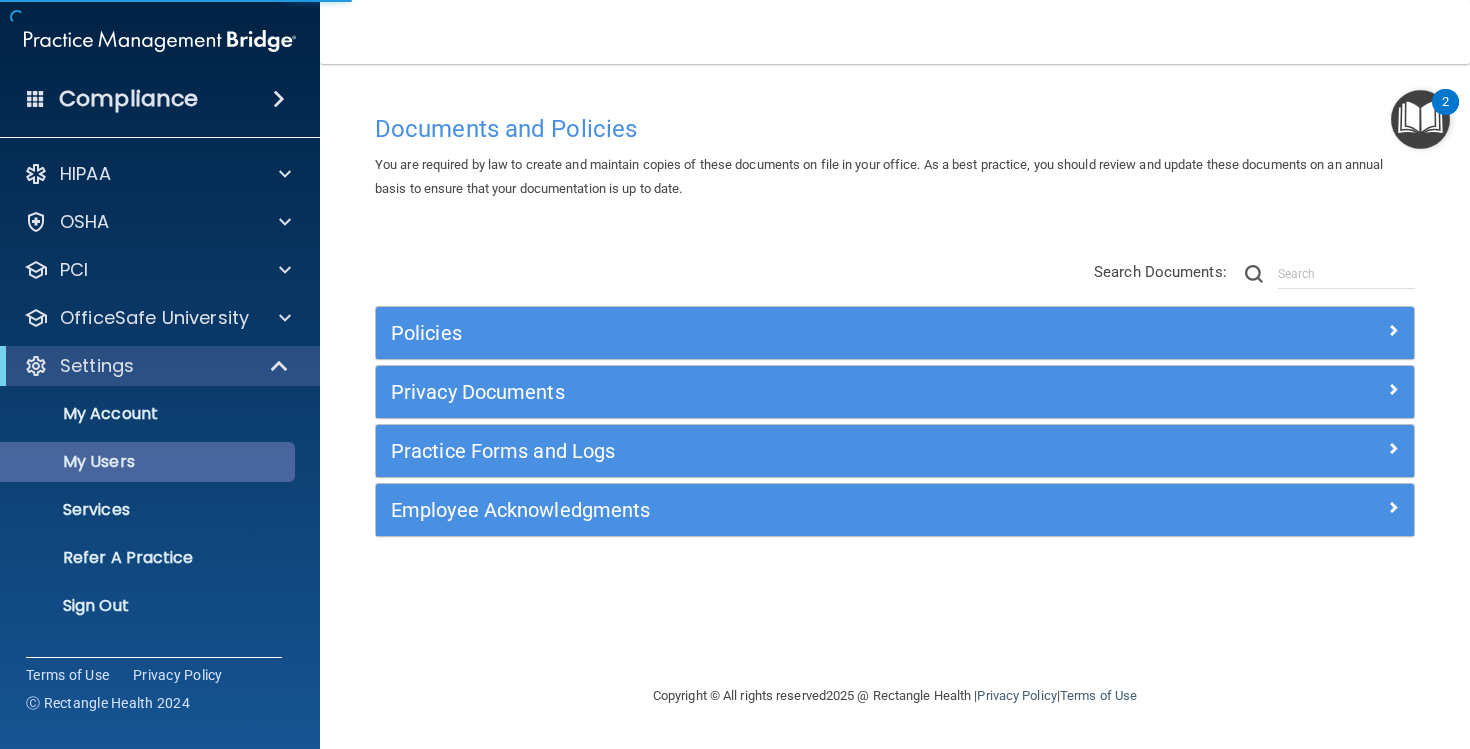 click on "My Users" at bounding box center (137, 462) 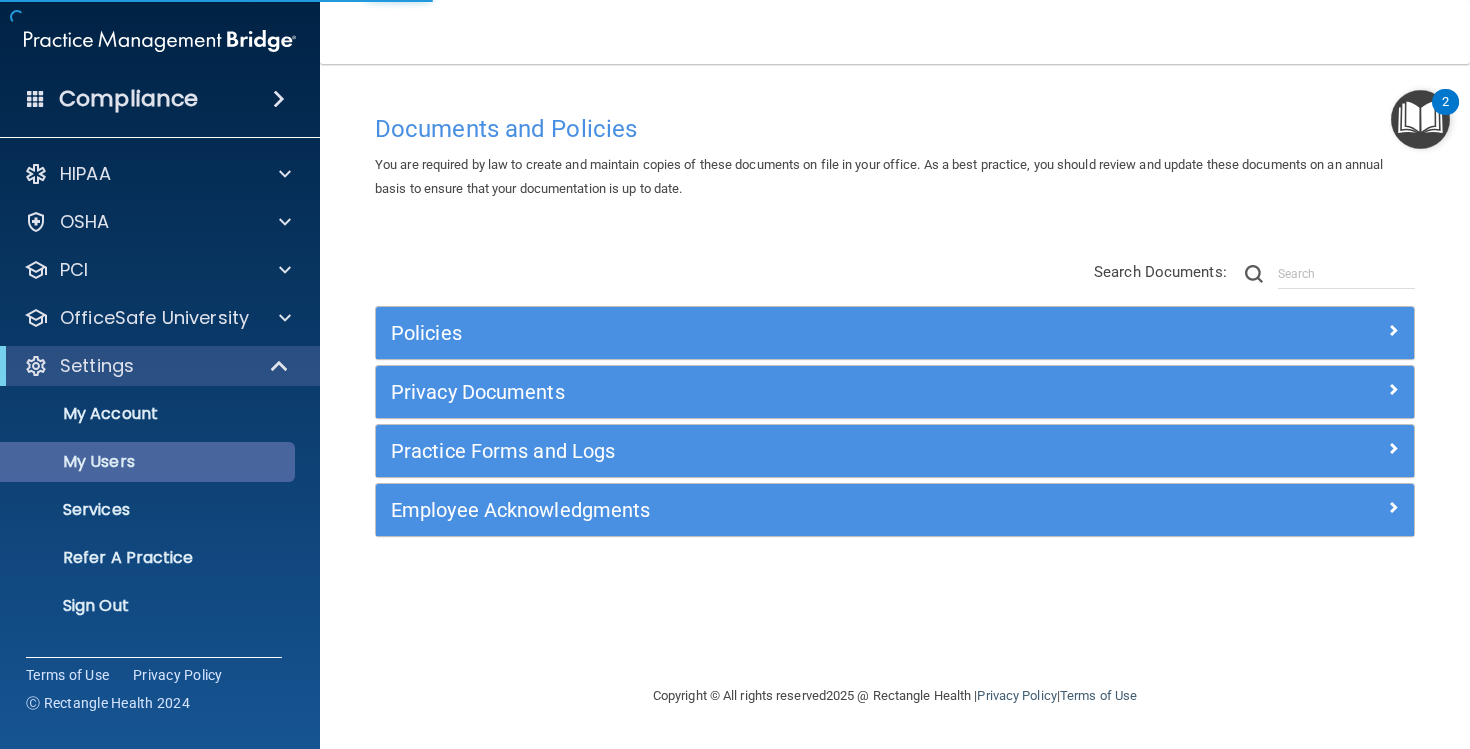 select on "20" 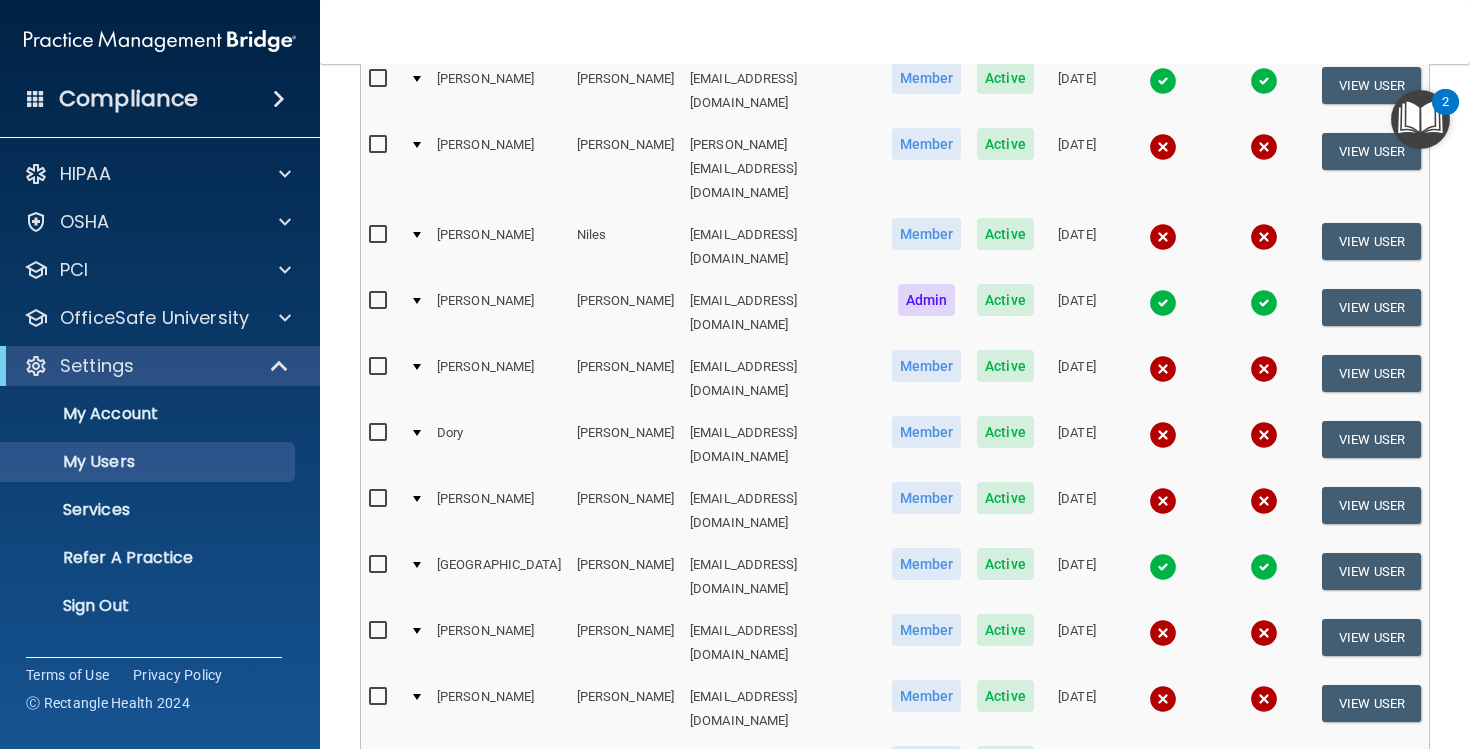 scroll, scrollTop: 489, scrollLeft: 0, axis: vertical 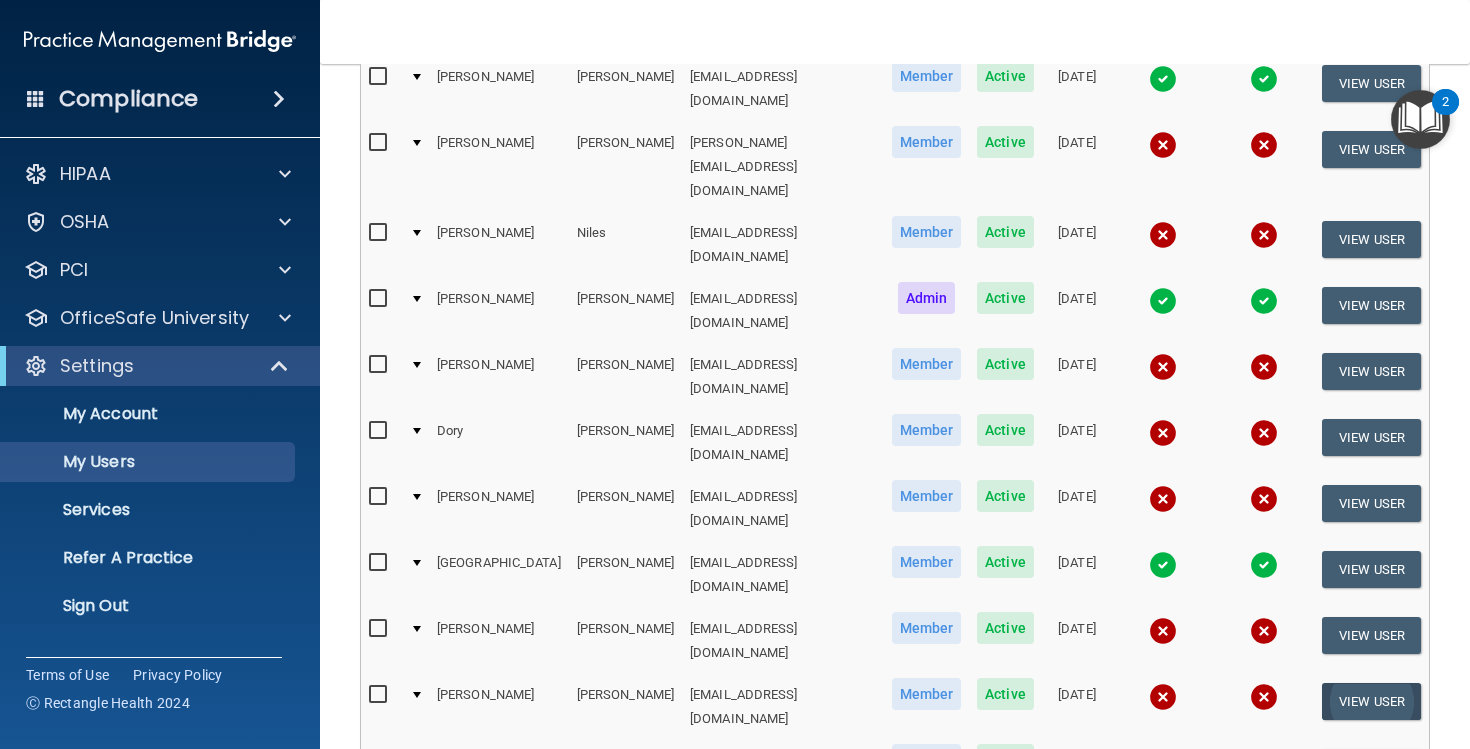 click on "View User" at bounding box center (1371, 701) 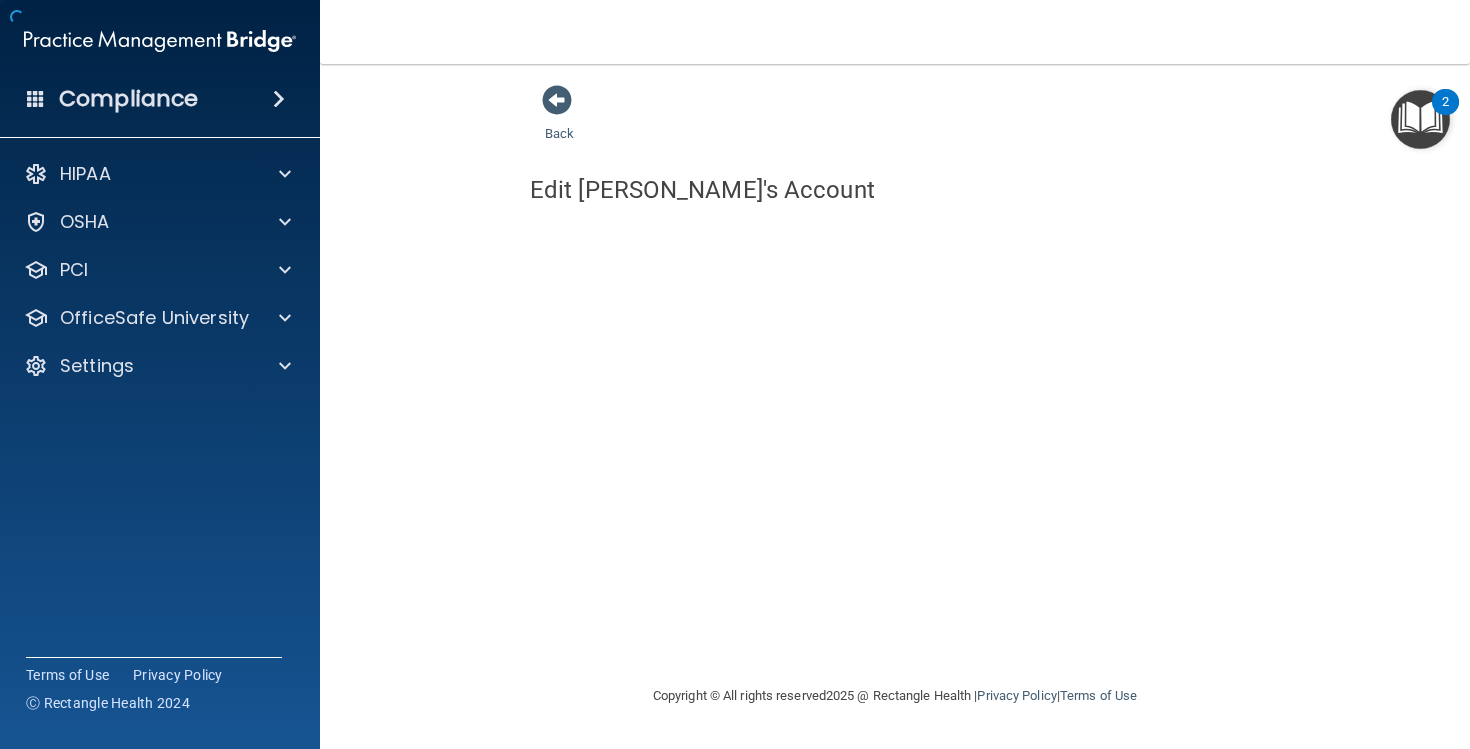 scroll, scrollTop: 0, scrollLeft: 0, axis: both 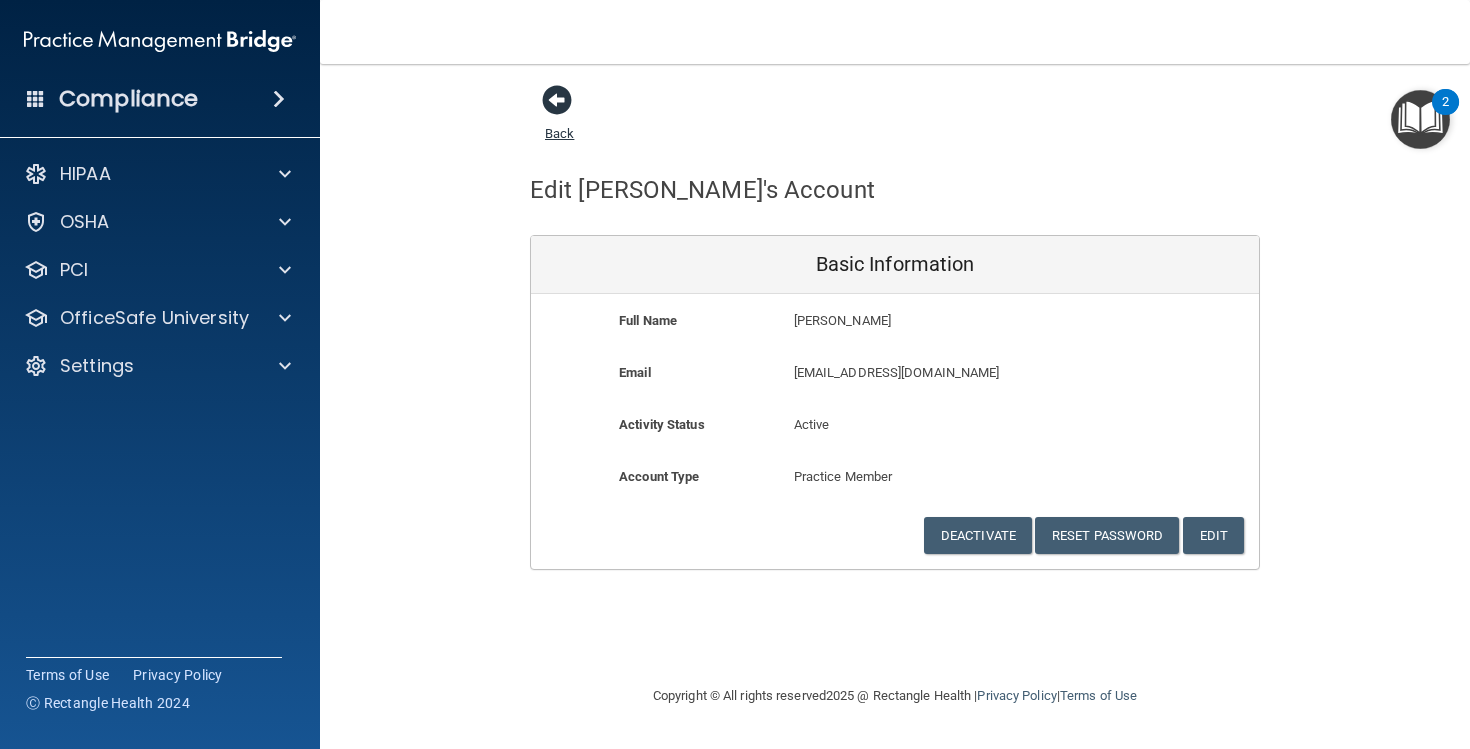click at bounding box center (557, 100) 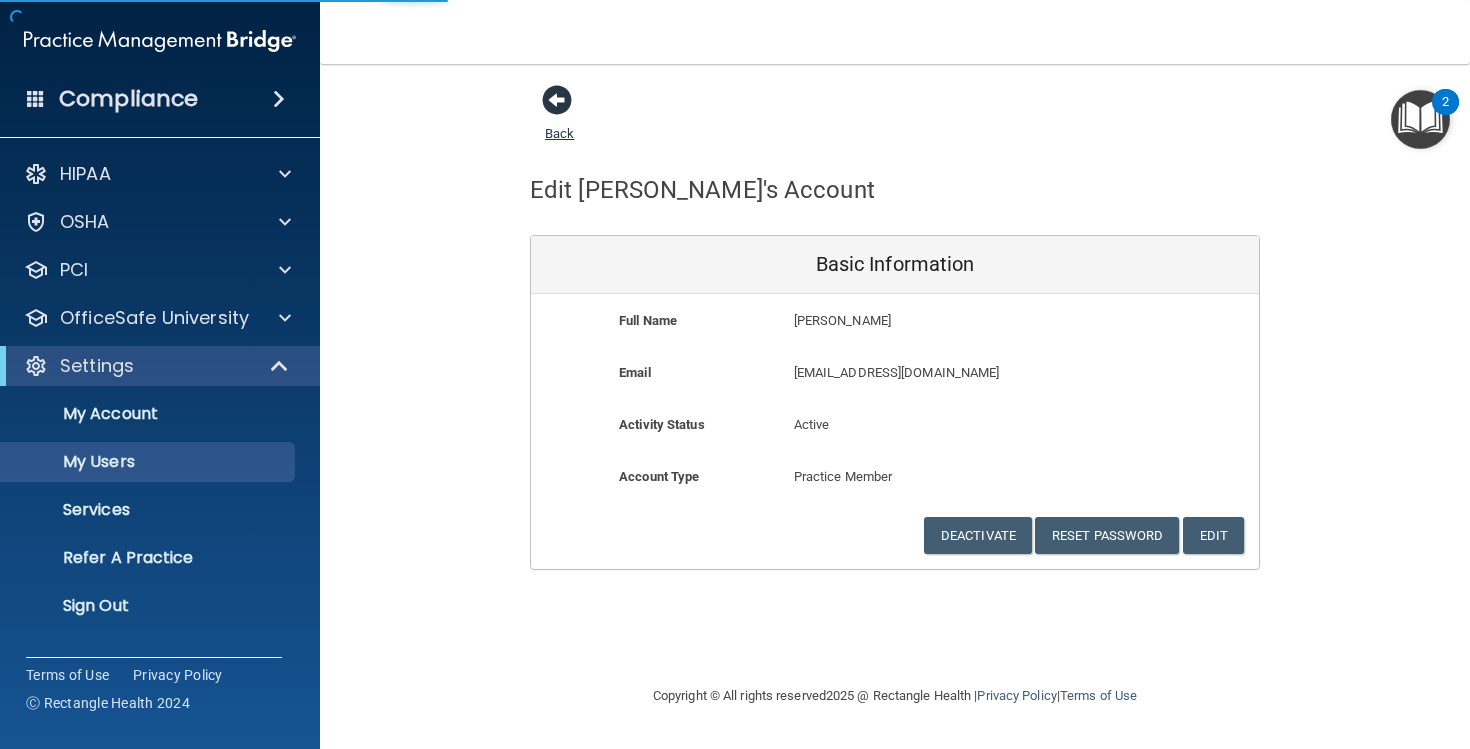 select on "20" 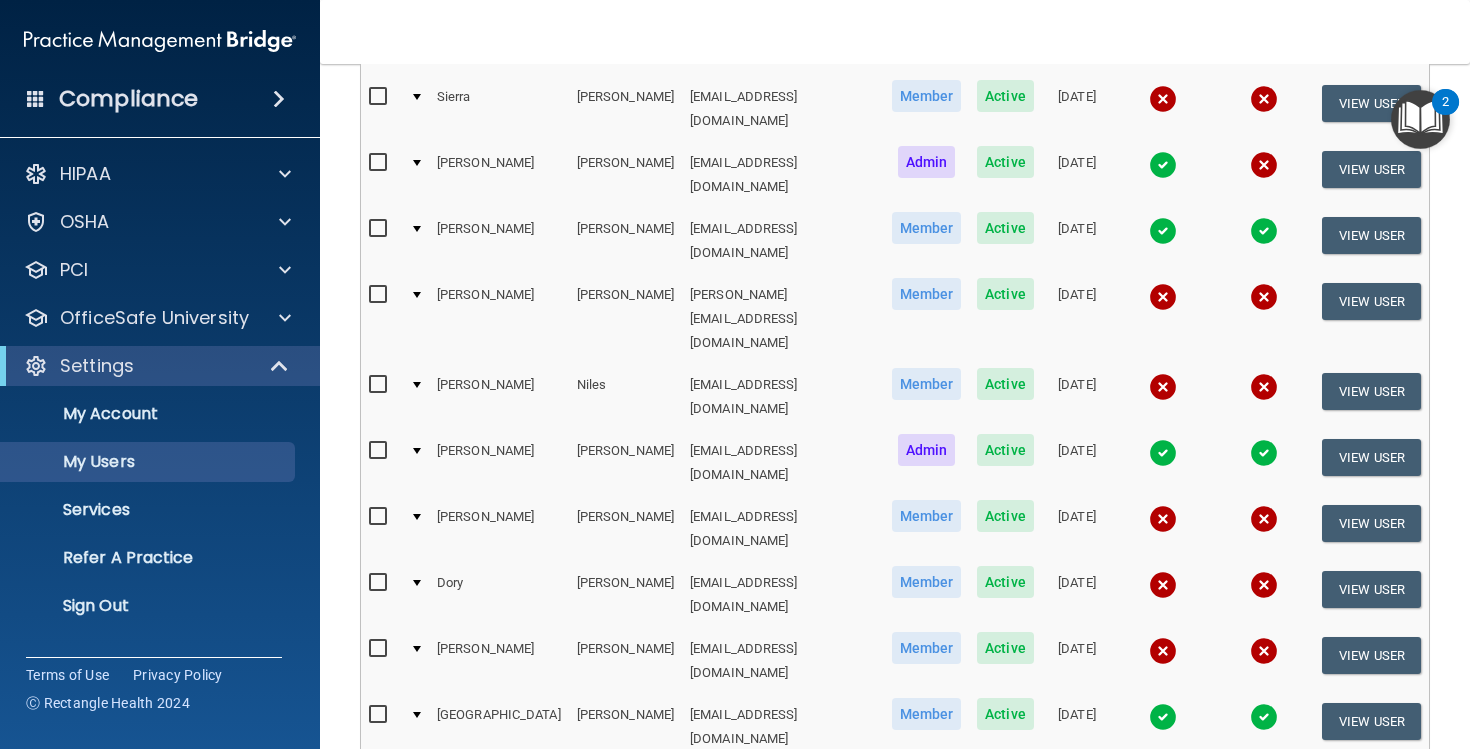 scroll, scrollTop: 342, scrollLeft: 0, axis: vertical 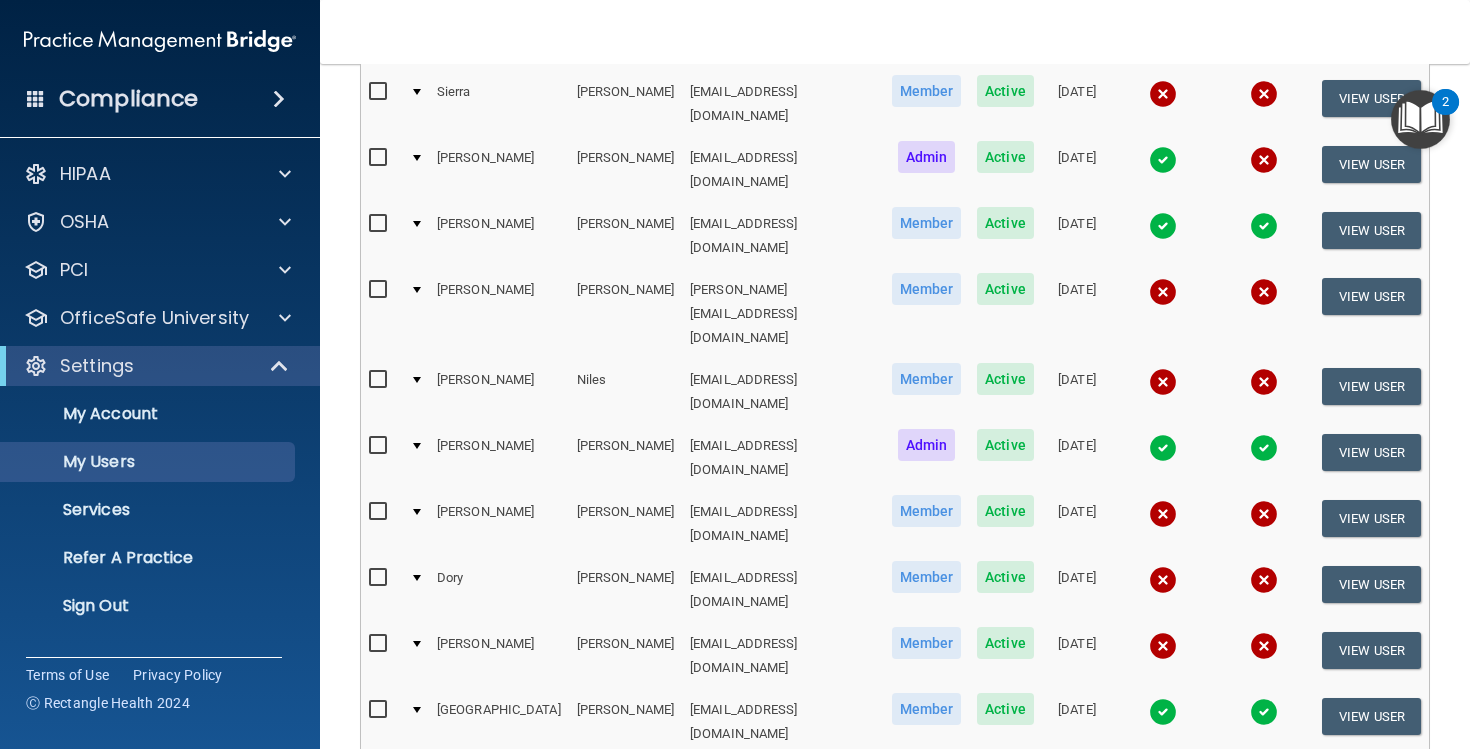 click at bounding box center (380, 842) 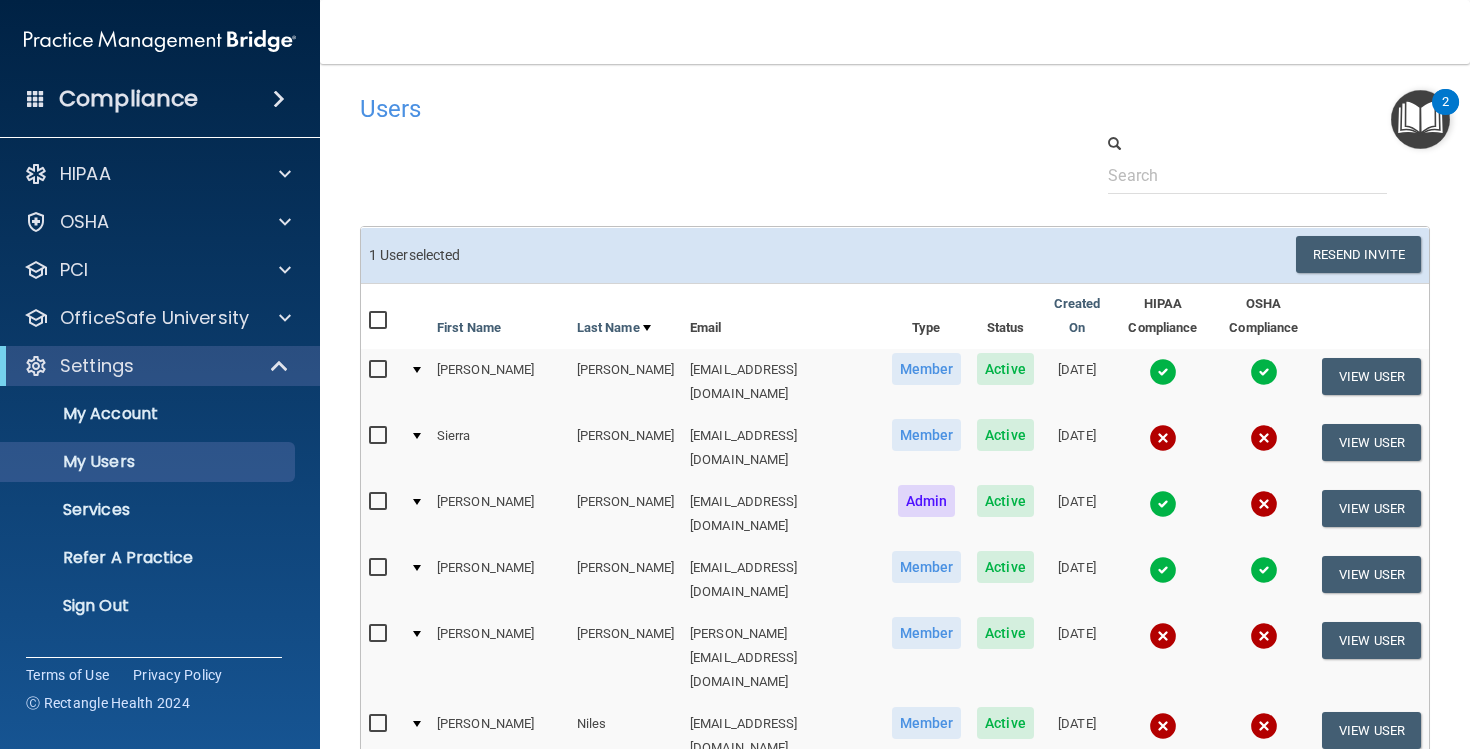 scroll, scrollTop: 0, scrollLeft: 0, axis: both 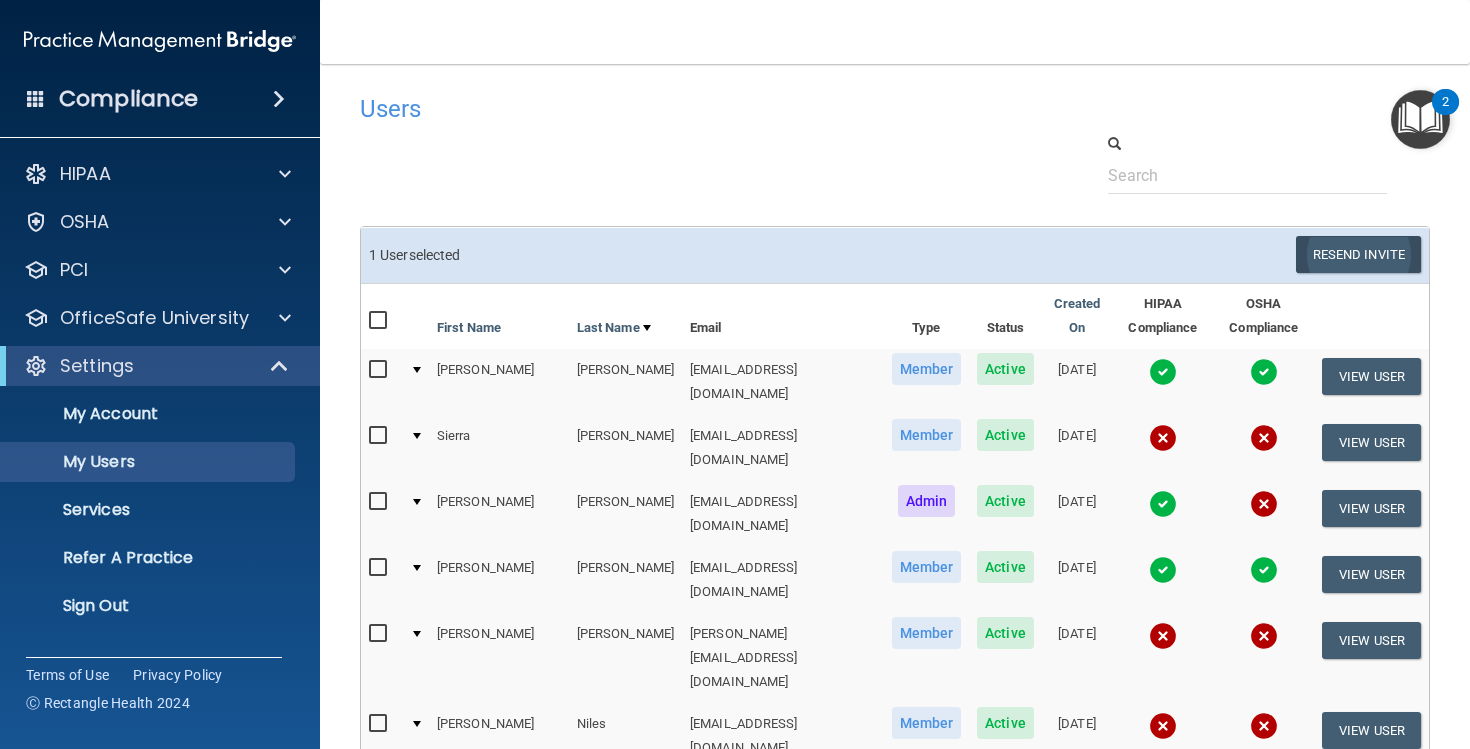 click on "Resend Invite" at bounding box center [1358, 254] 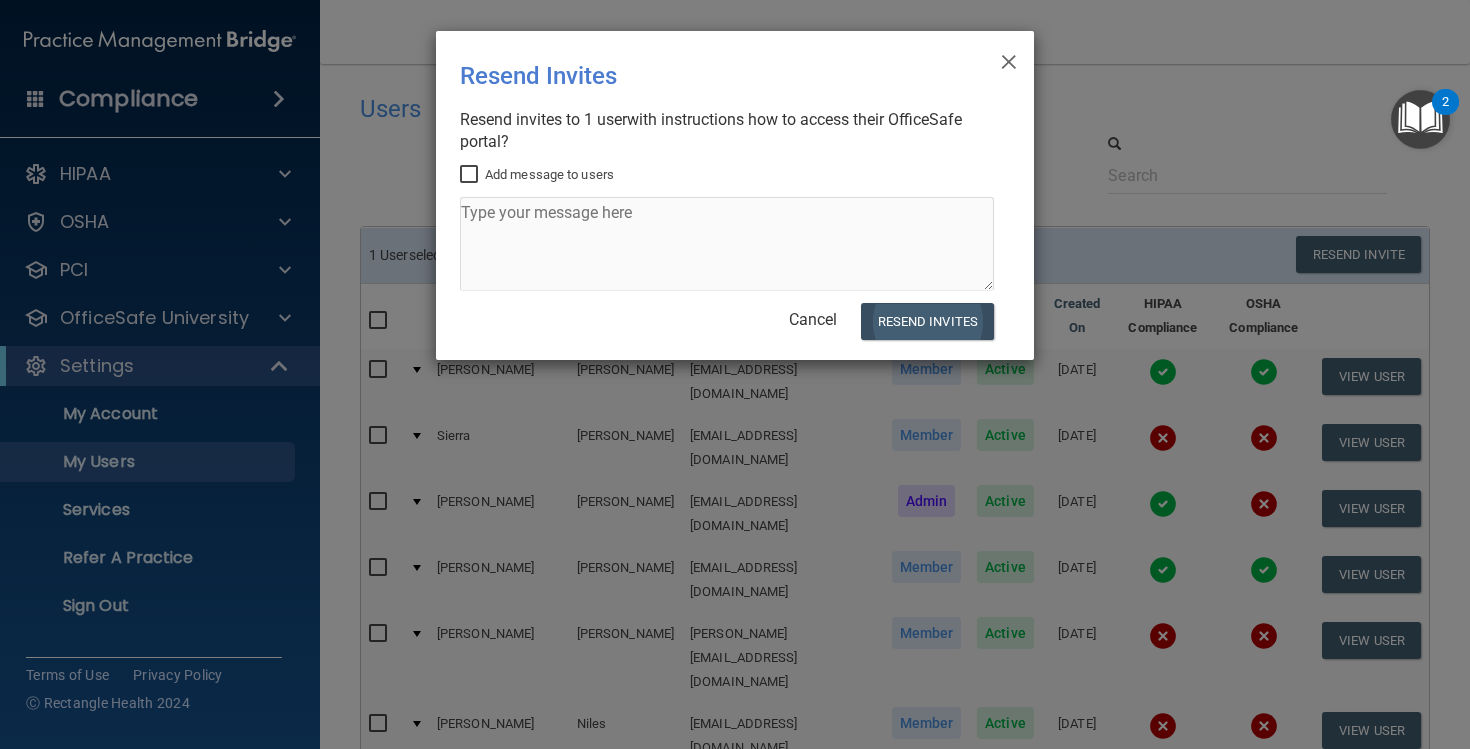 click on "Resend Invites" at bounding box center [927, 321] 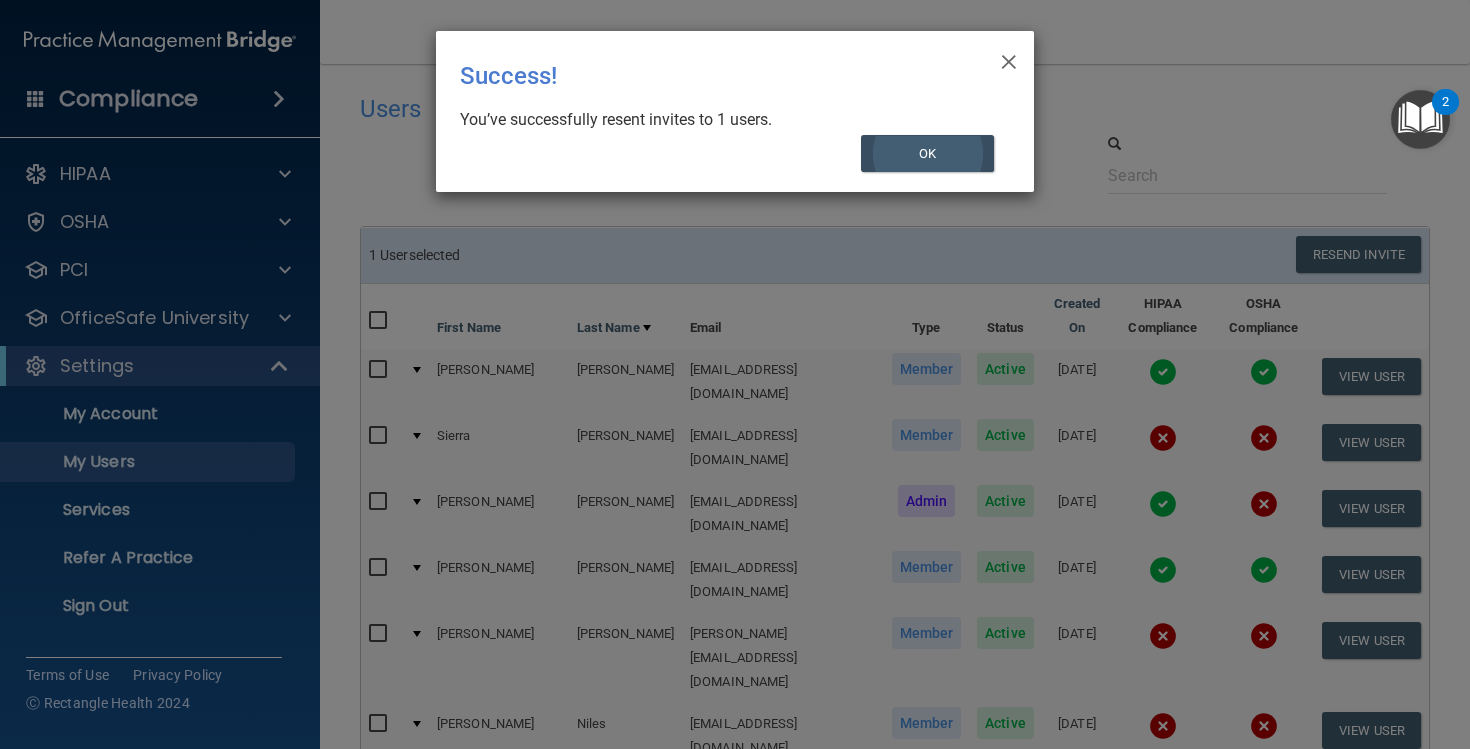 click on "OK" at bounding box center [928, 153] 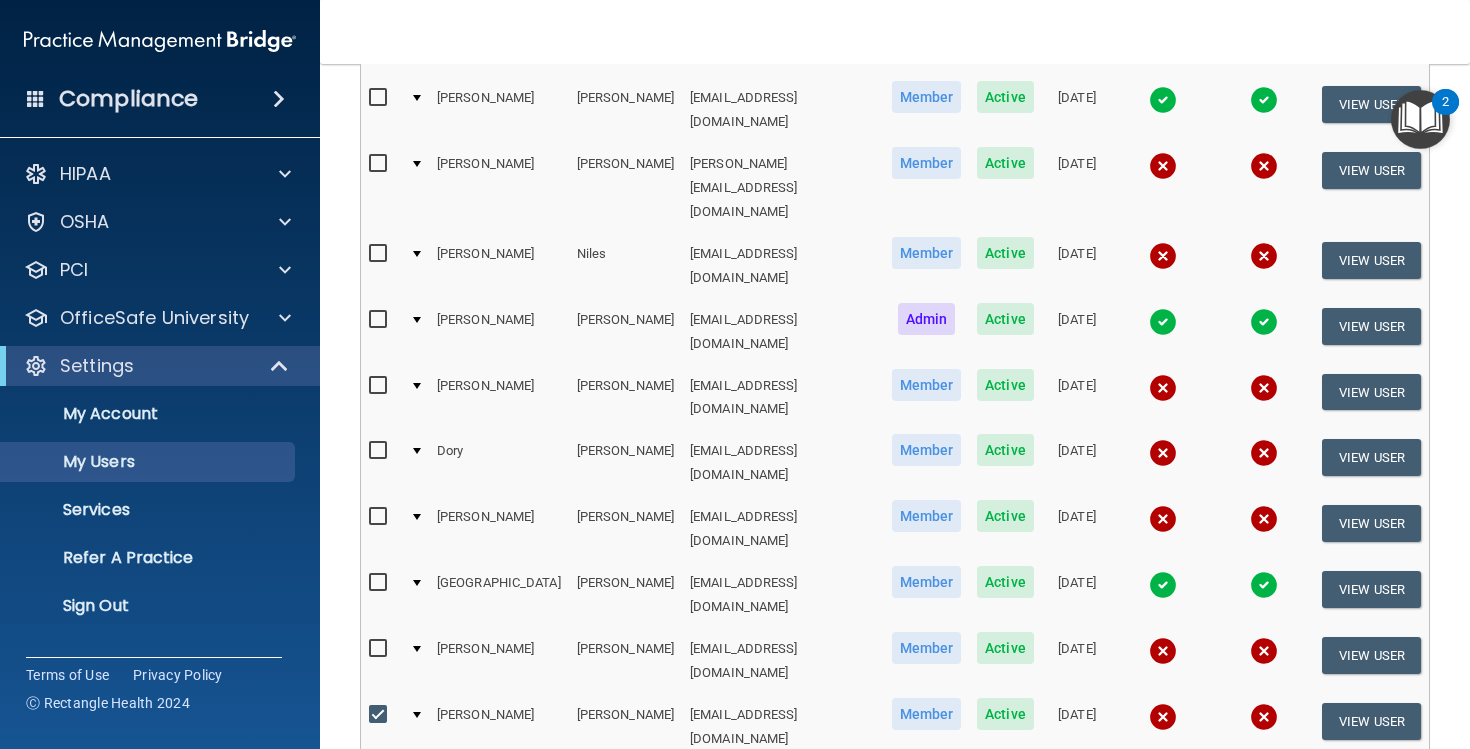 scroll, scrollTop: 475, scrollLeft: 0, axis: vertical 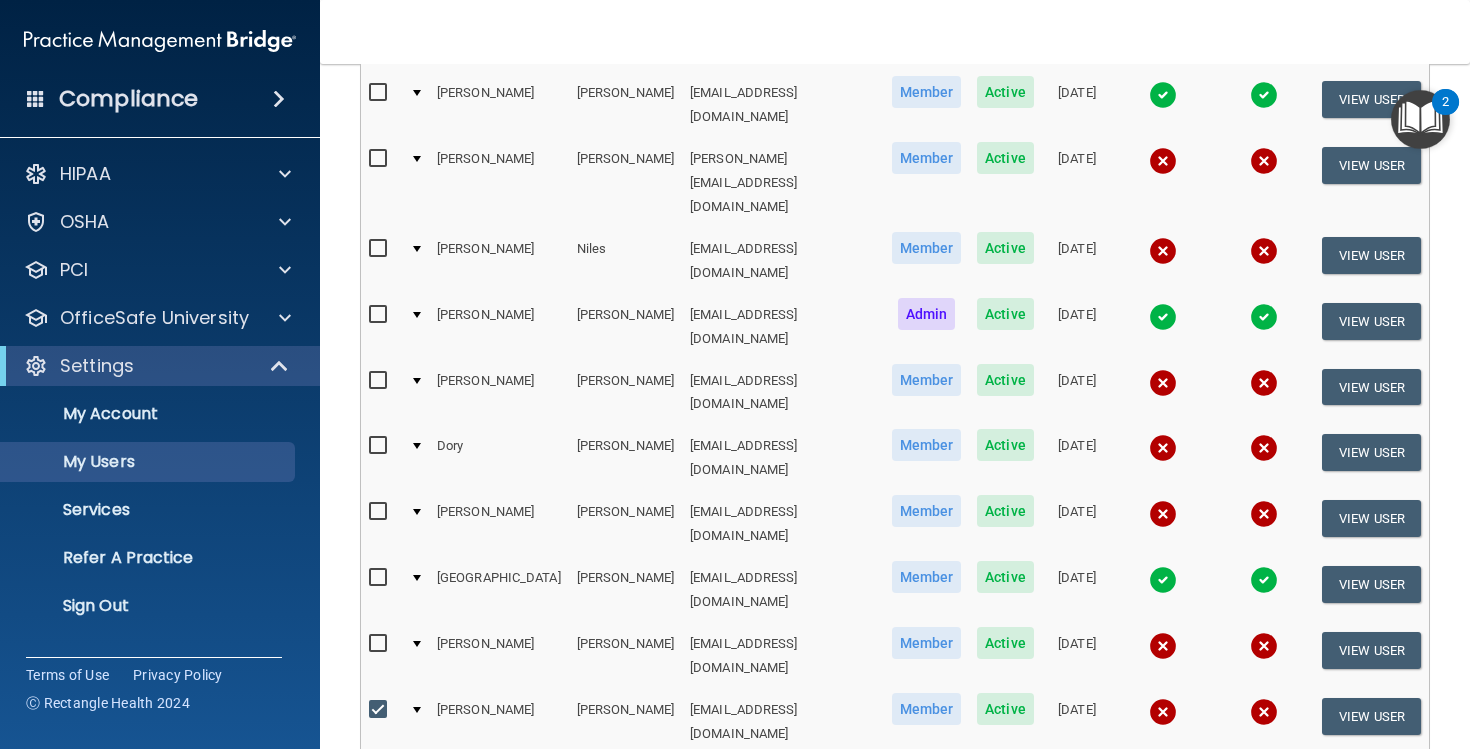 click at bounding box center [380, 710] 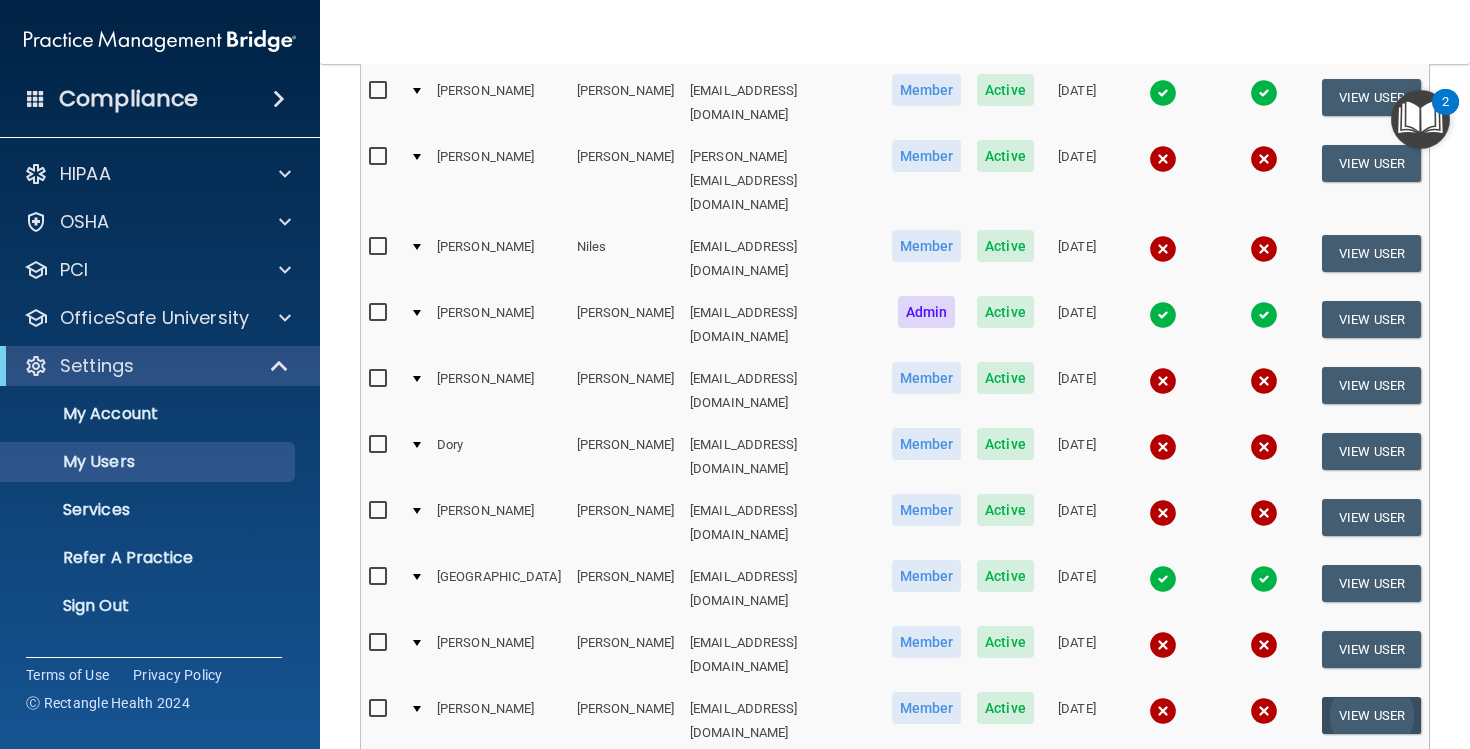 click on "View User" at bounding box center (1371, 715) 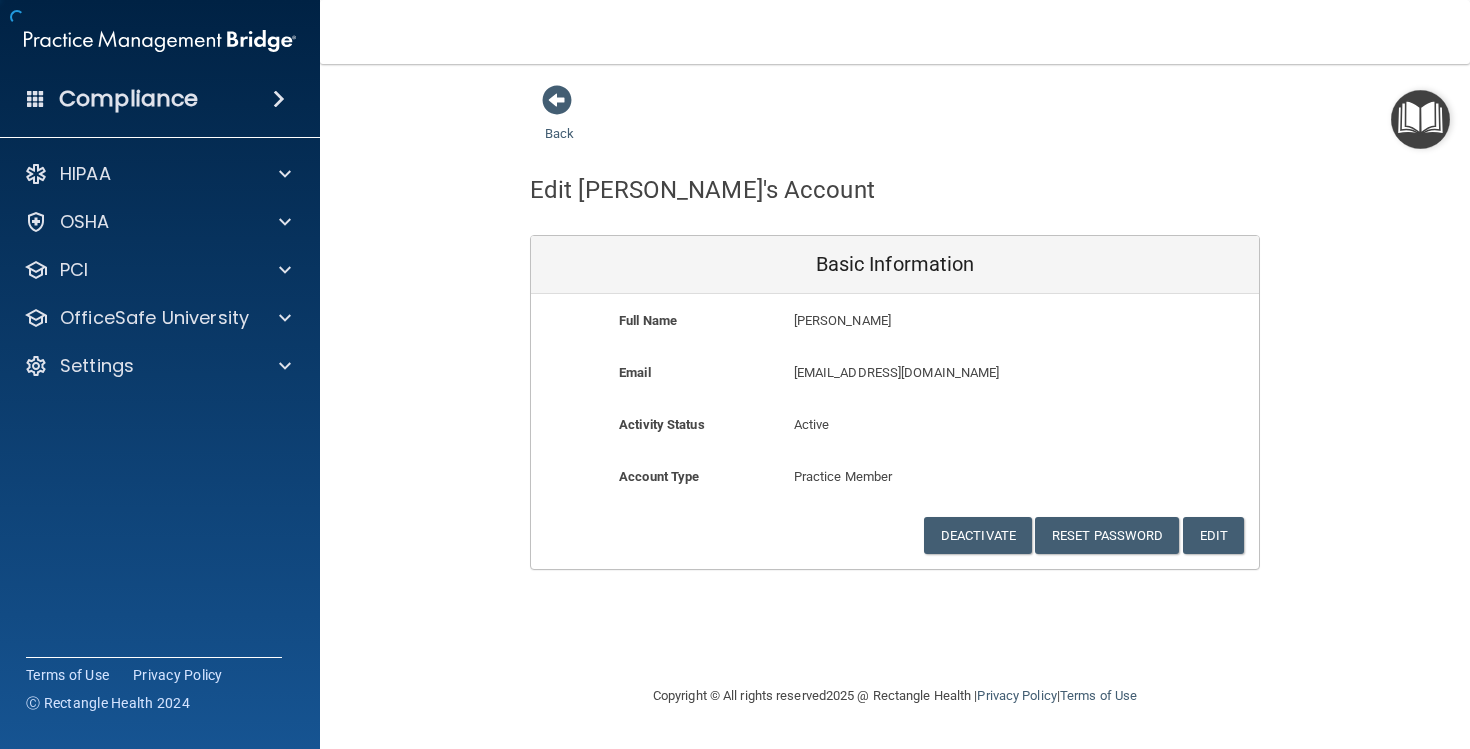 scroll, scrollTop: 0, scrollLeft: 0, axis: both 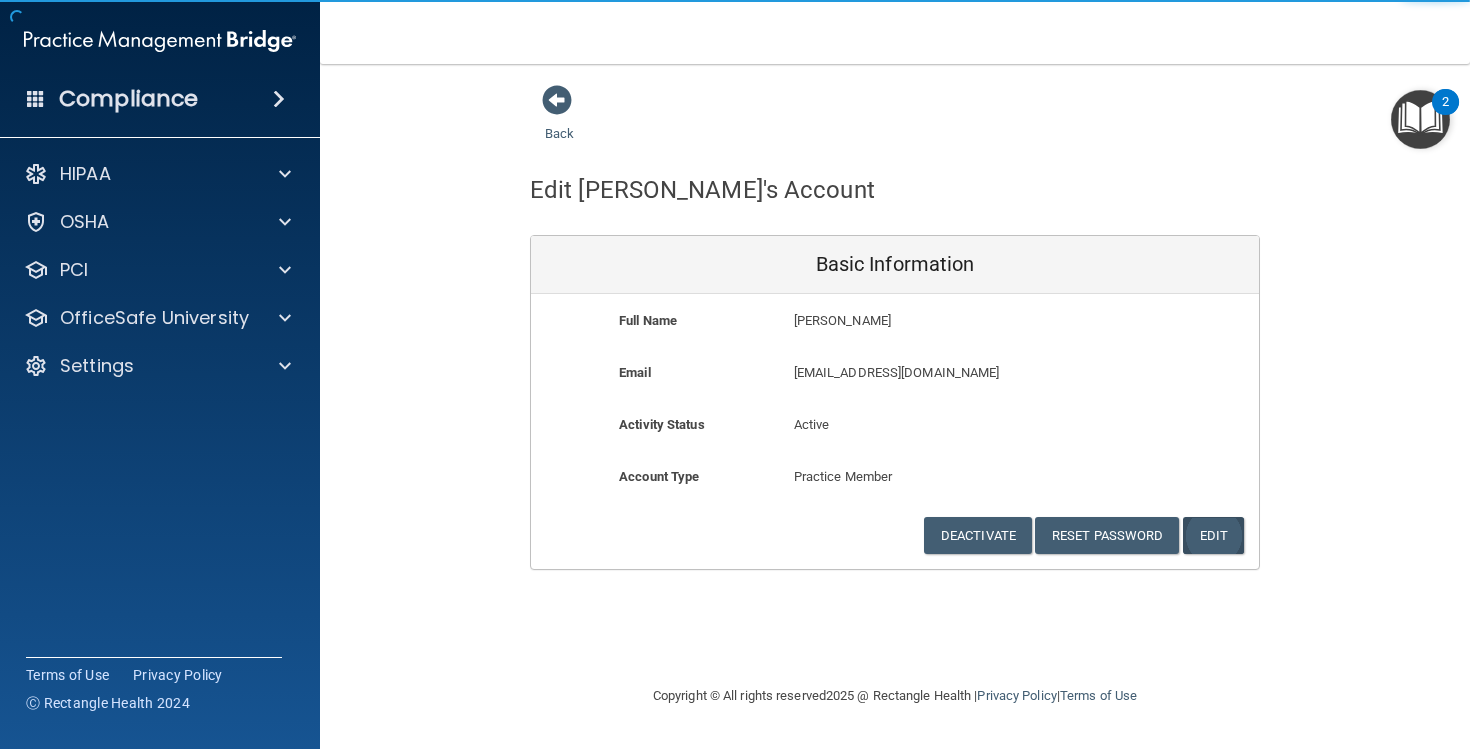 click on "Edit" at bounding box center (1213, 535) 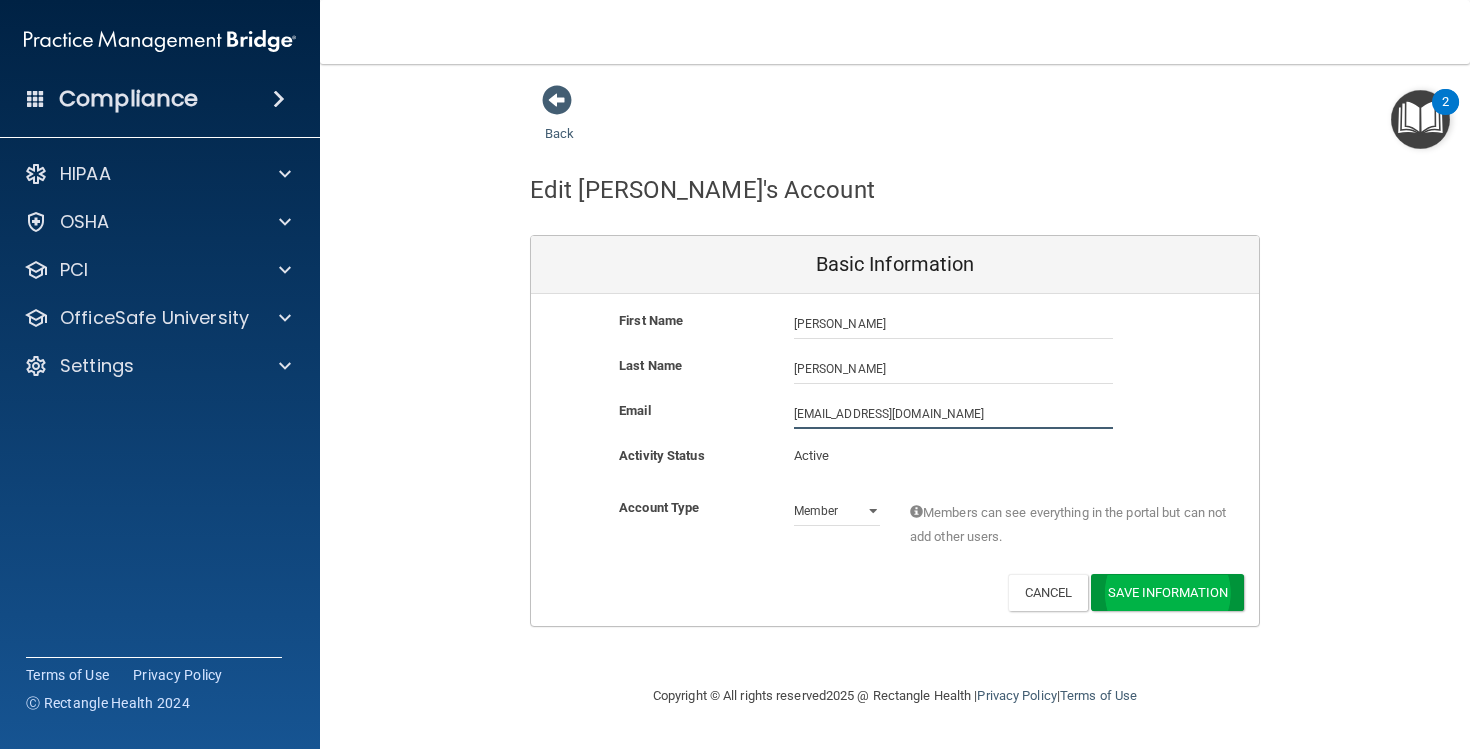 type on "[EMAIL_ADDRESS][DOMAIN_NAME]" 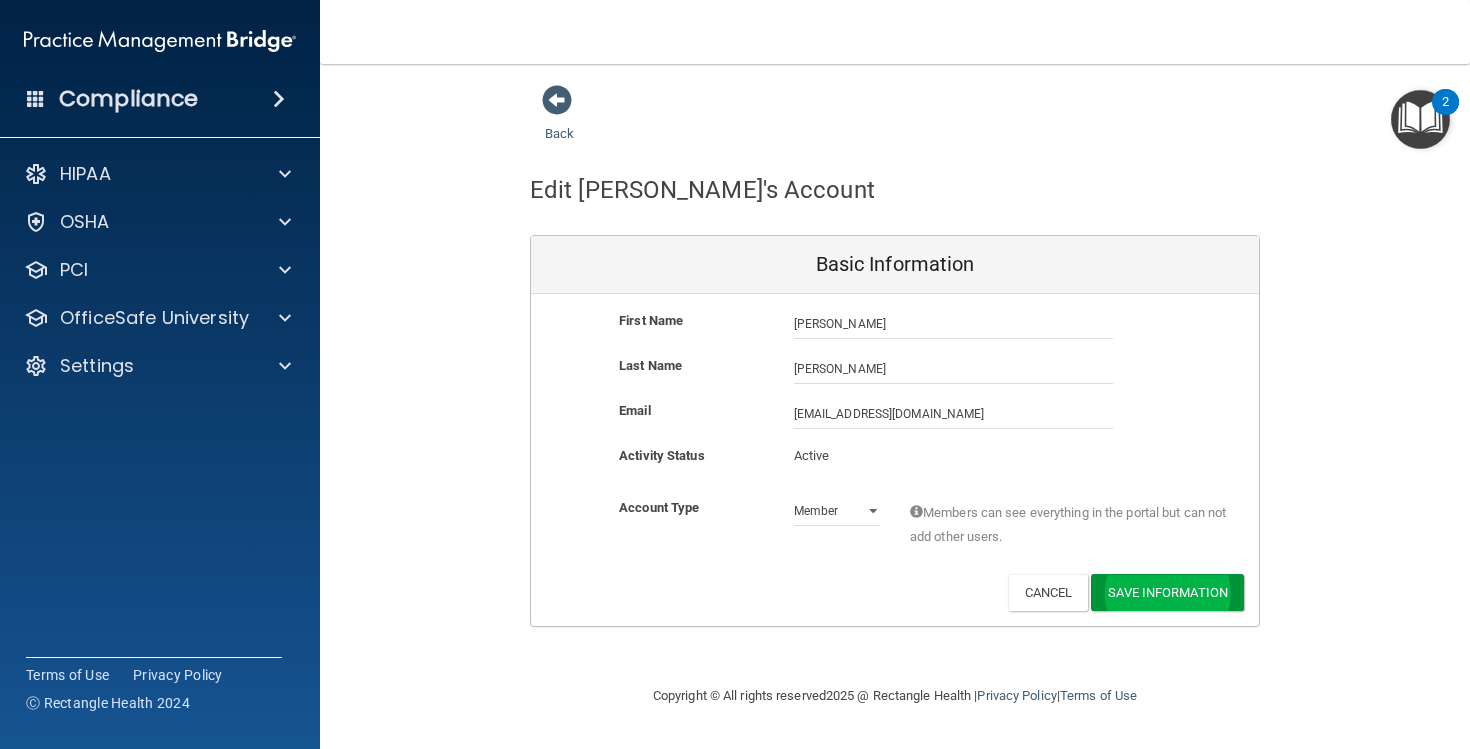 click on "Save Information" at bounding box center (1167, 592) 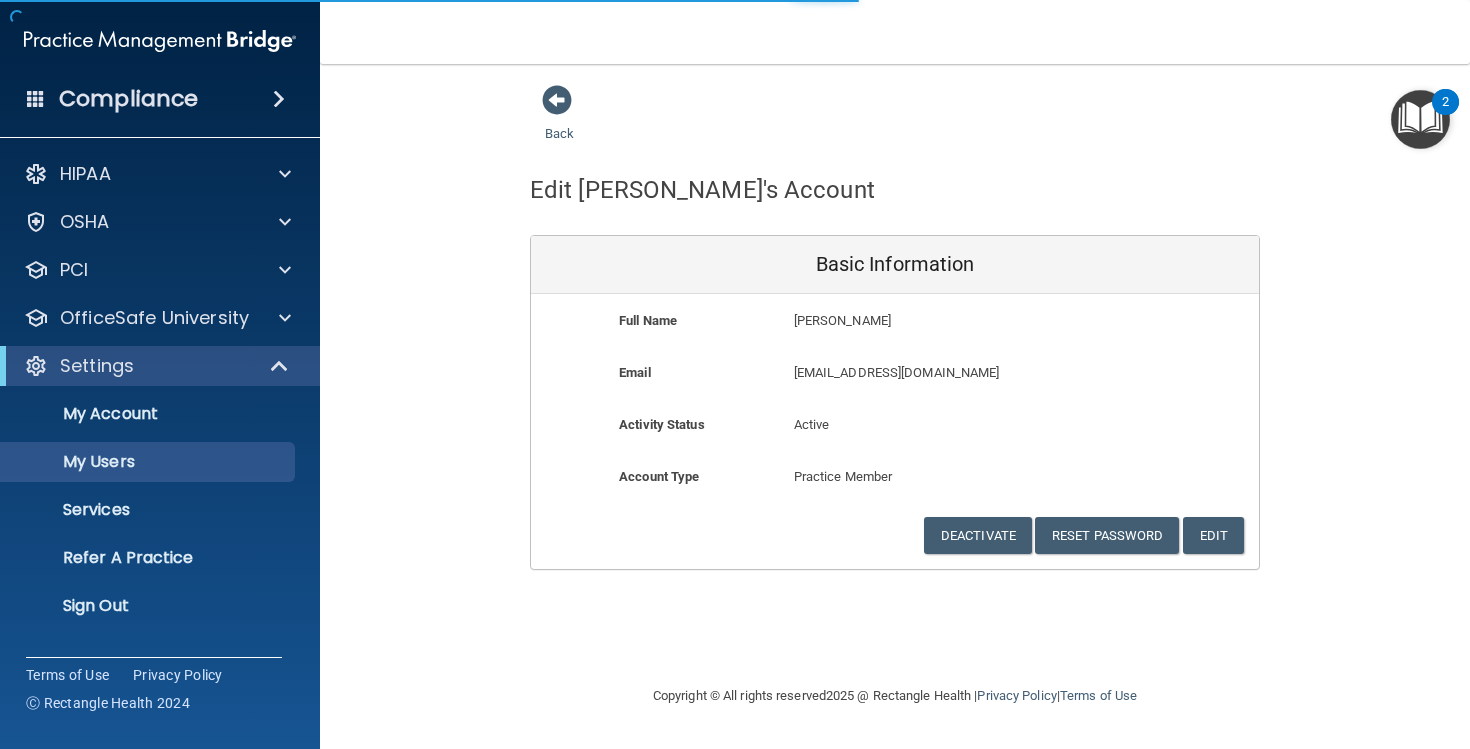 click on "Back" at bounding box center (591, 115) 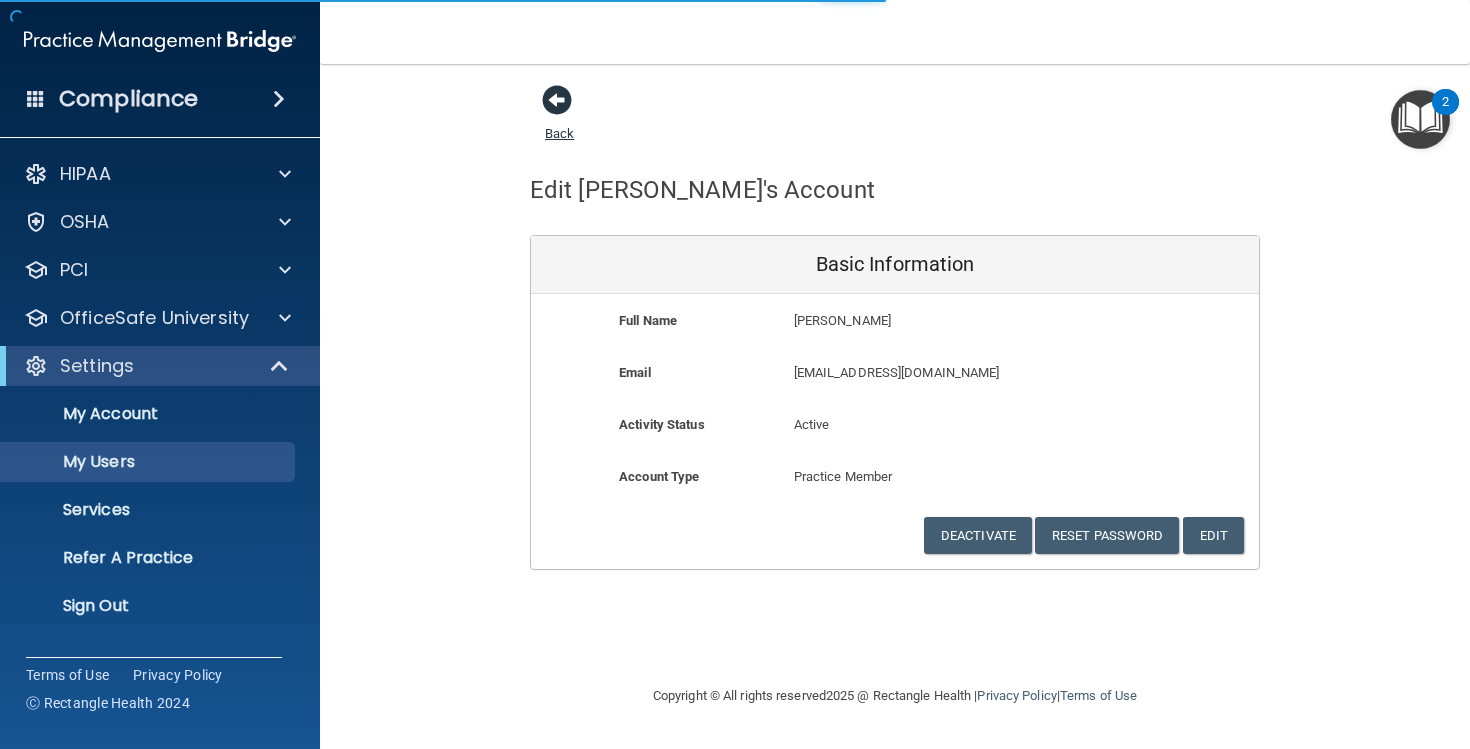 select on "20" 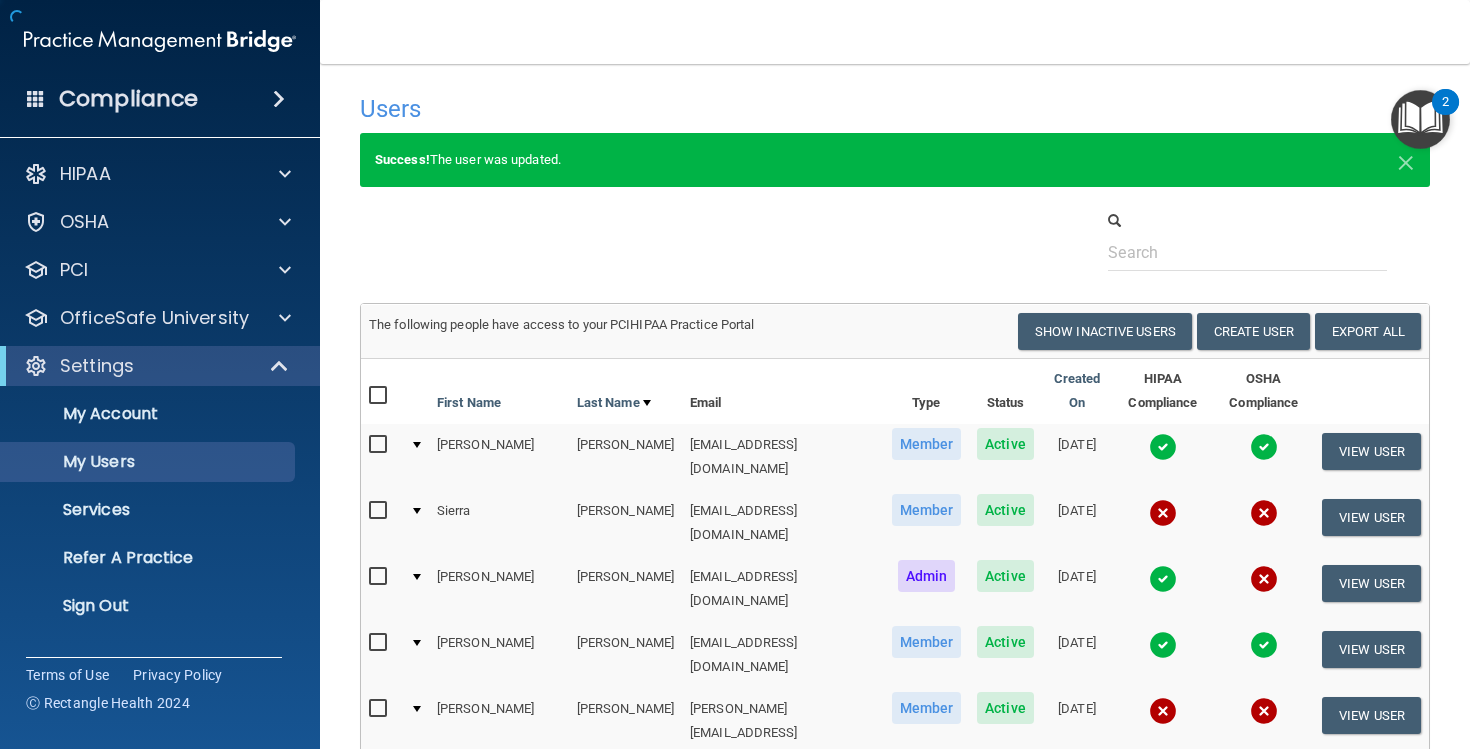 click on "Success!  The user was updated.  ×" at bounding box center (895, 160) 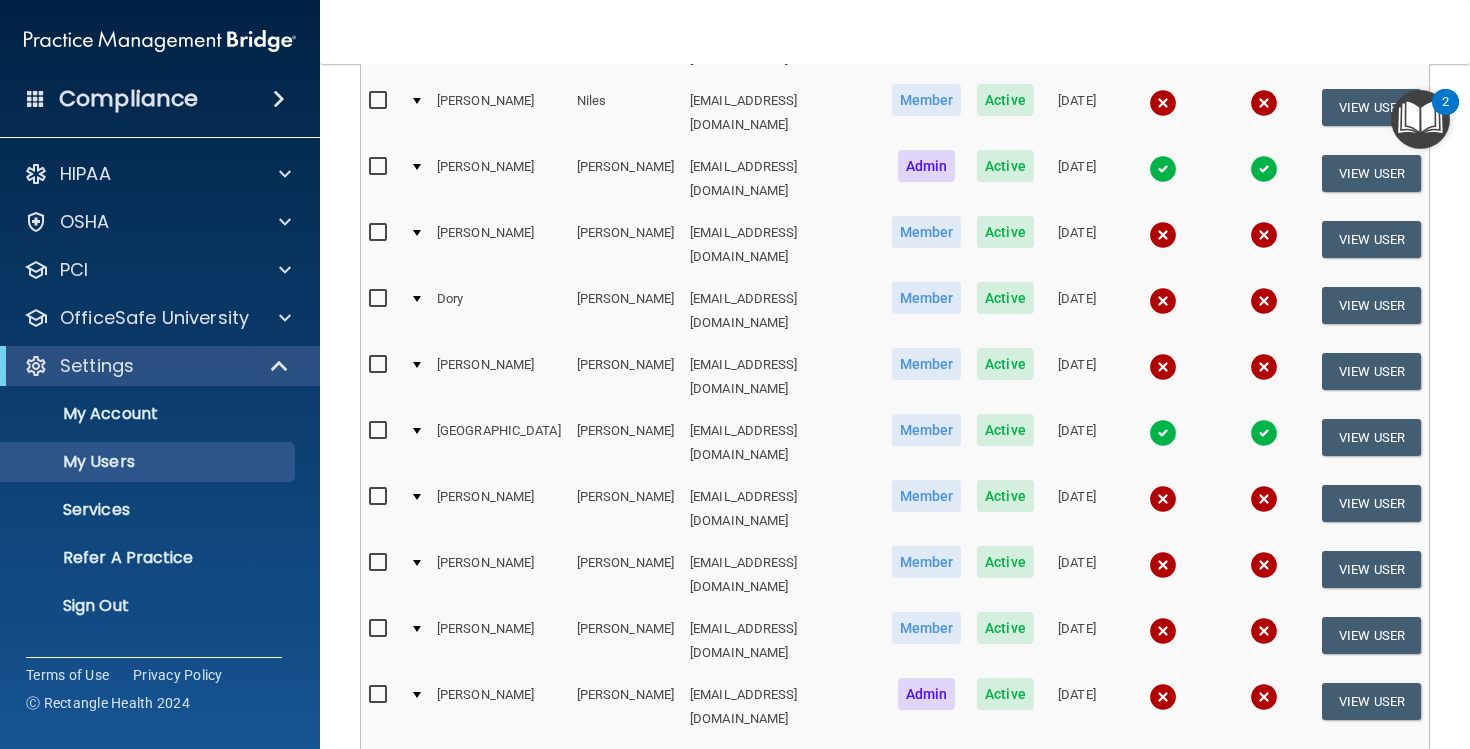 scroll, scrollTop: 697, scrollLeft: 0, axis: vertical 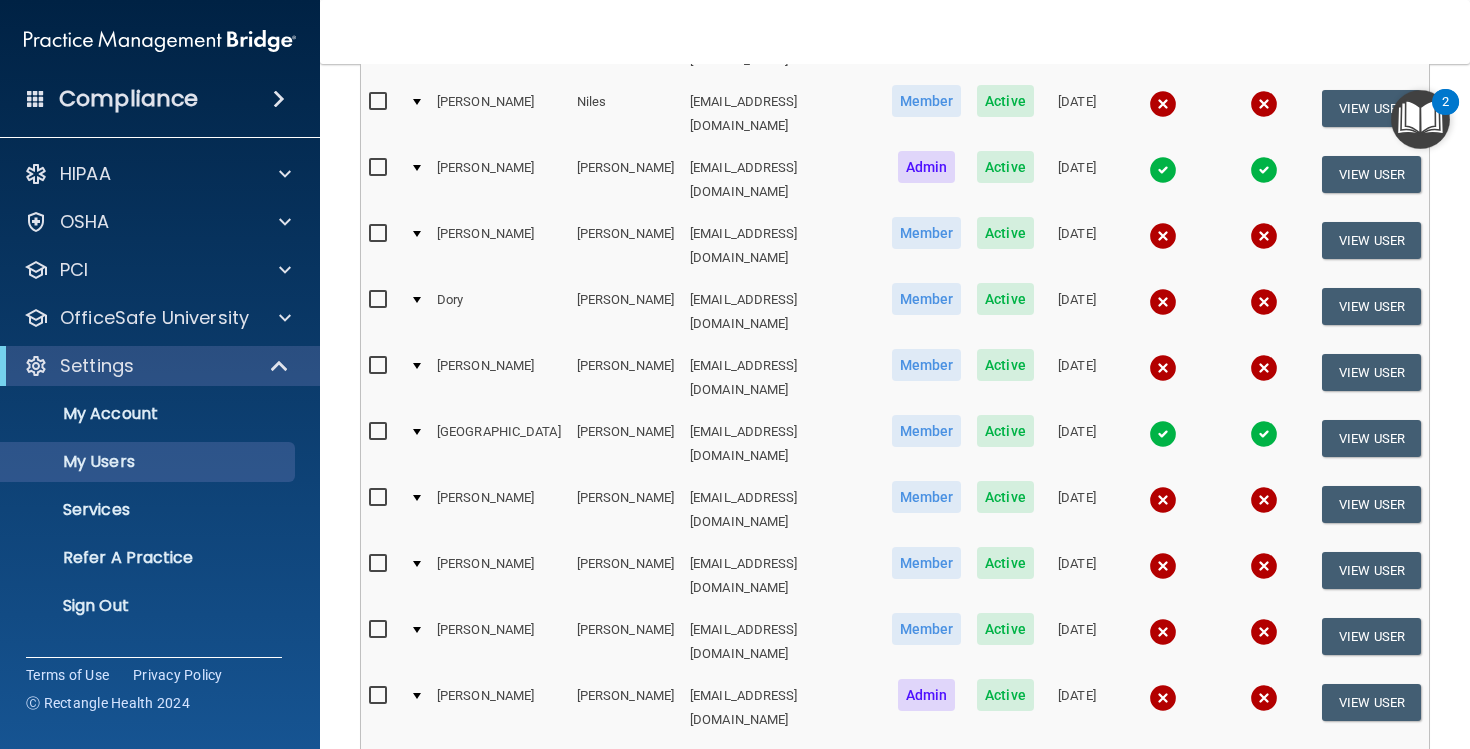 click at bounding box center [380, 564] 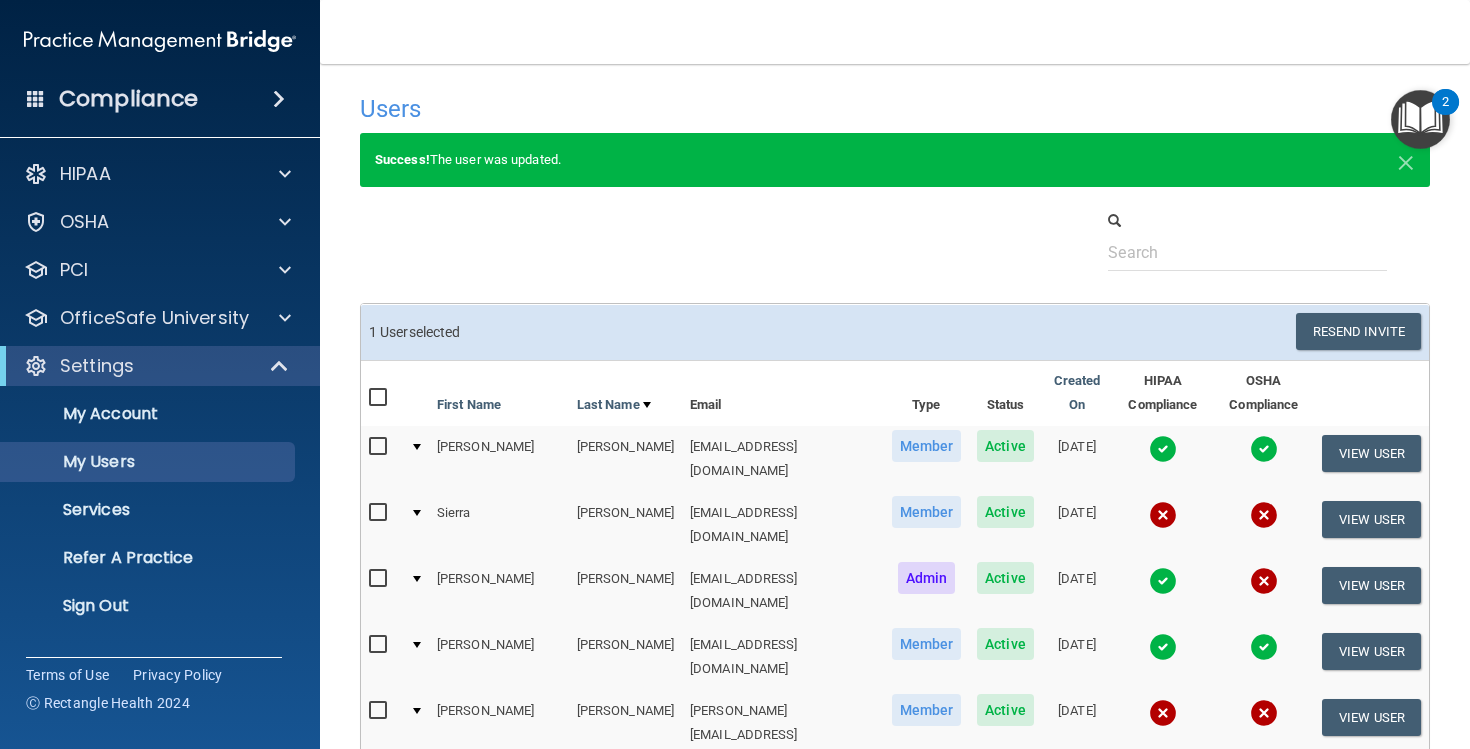 scroll, scrollTop: 0, scrollLeft: 0, axis: both 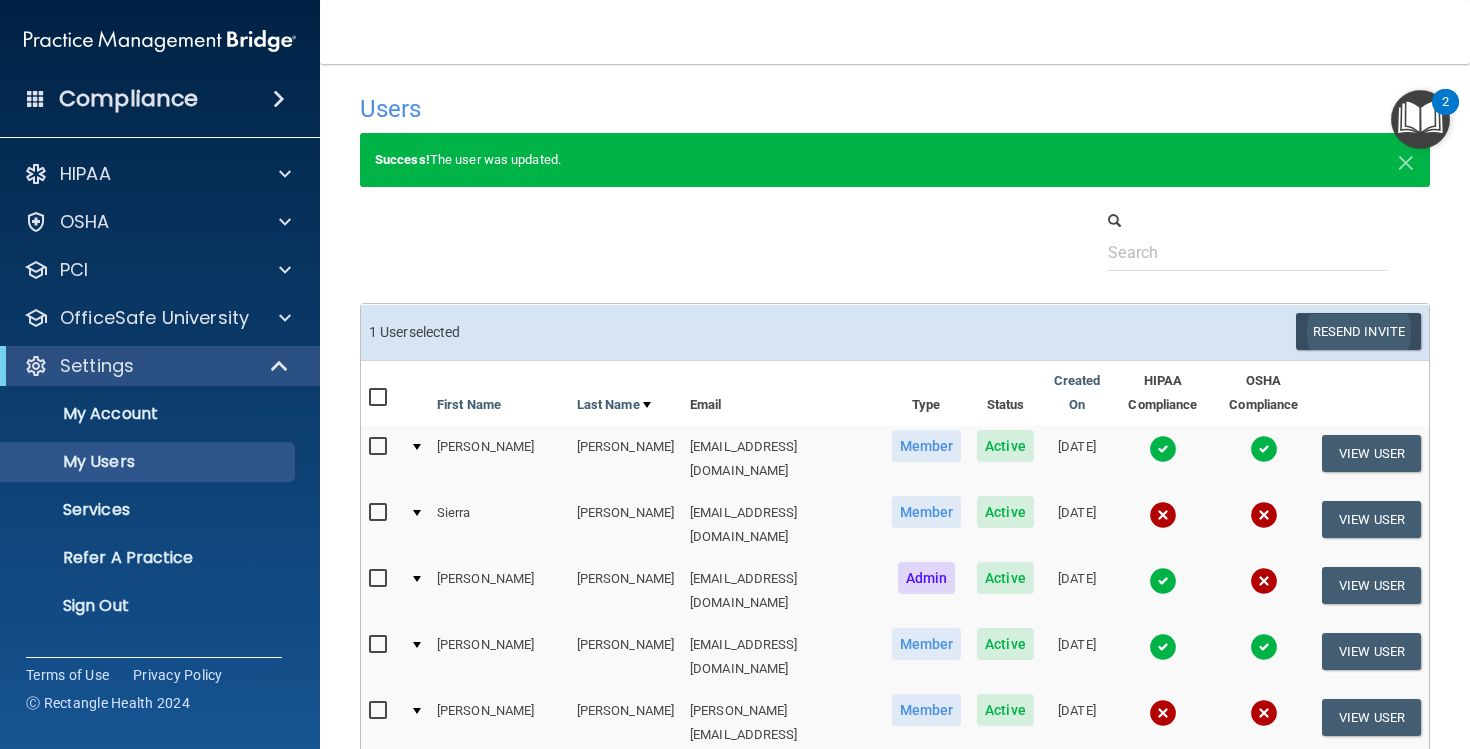 click on "Resend Invite" at bounding box center (1358, 331) 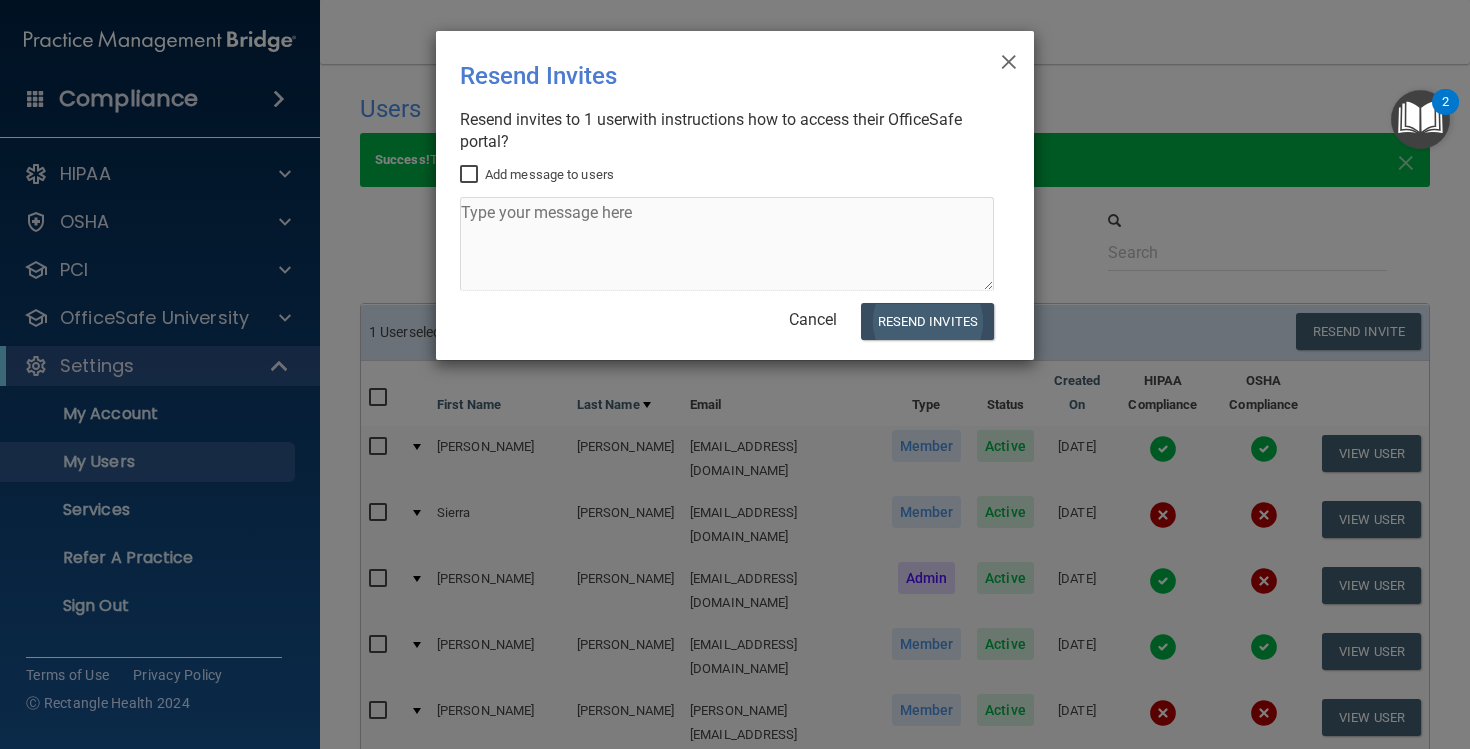 click on "Resend Invites" at bounding box center [927, 321] 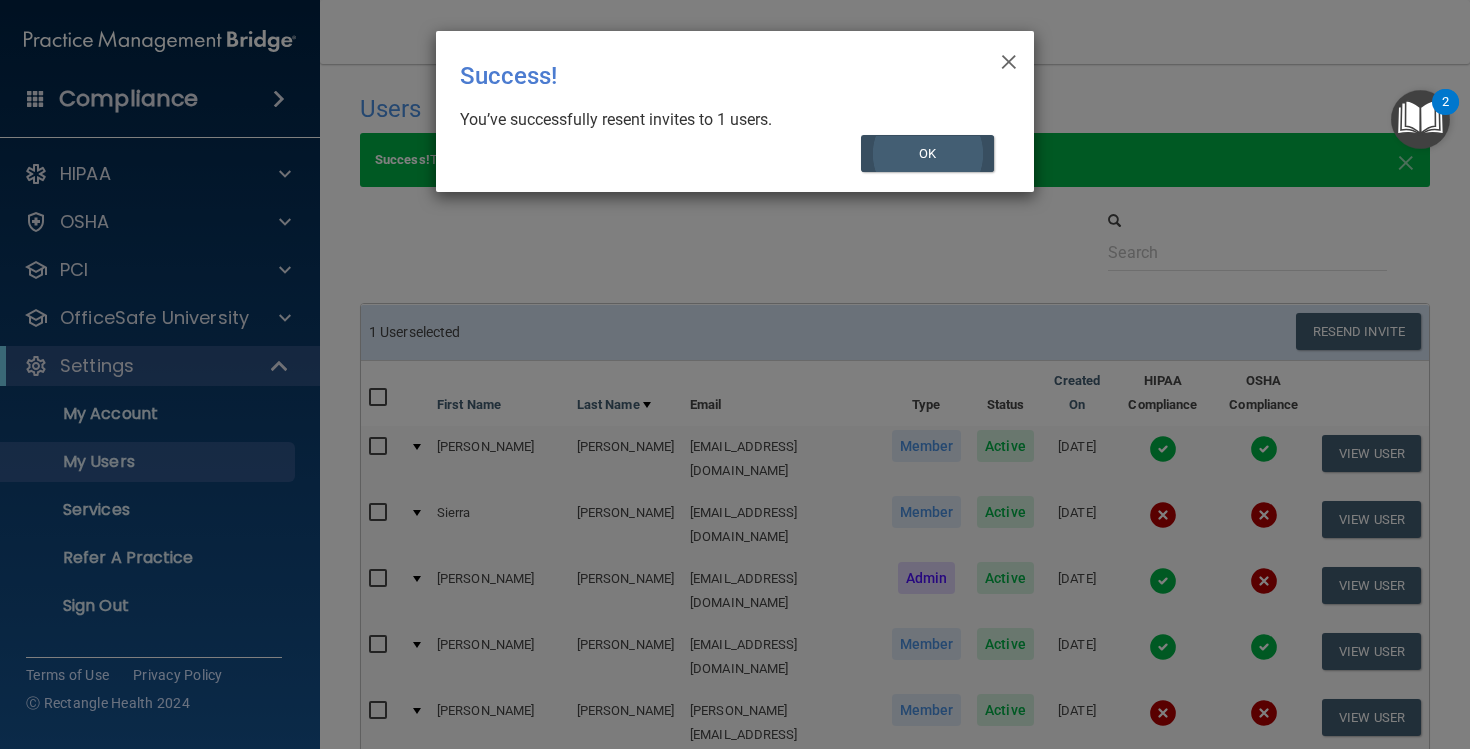 click on "OK" at bounding box center (928, 153) 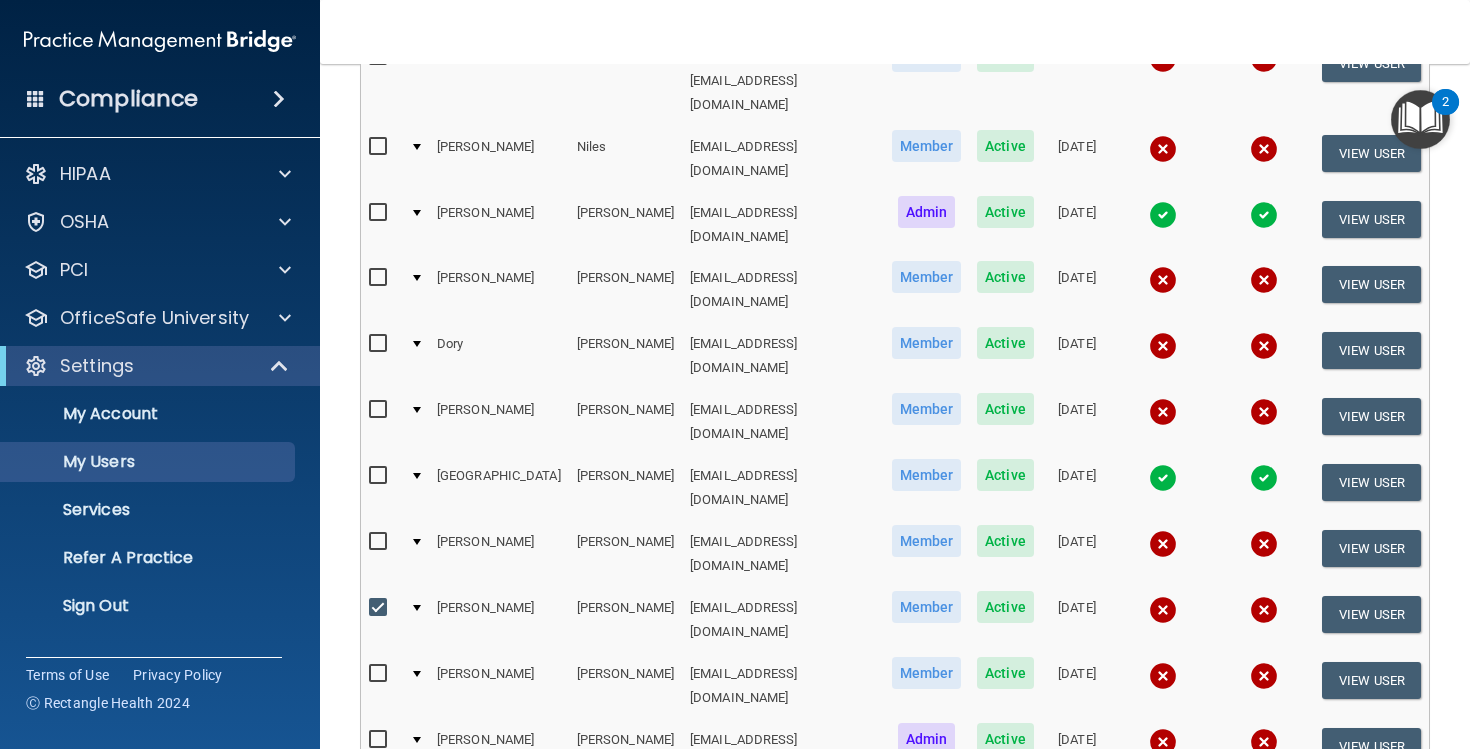 scroll, scrollTop: 655, scrollLeft: 0, axis: vertical 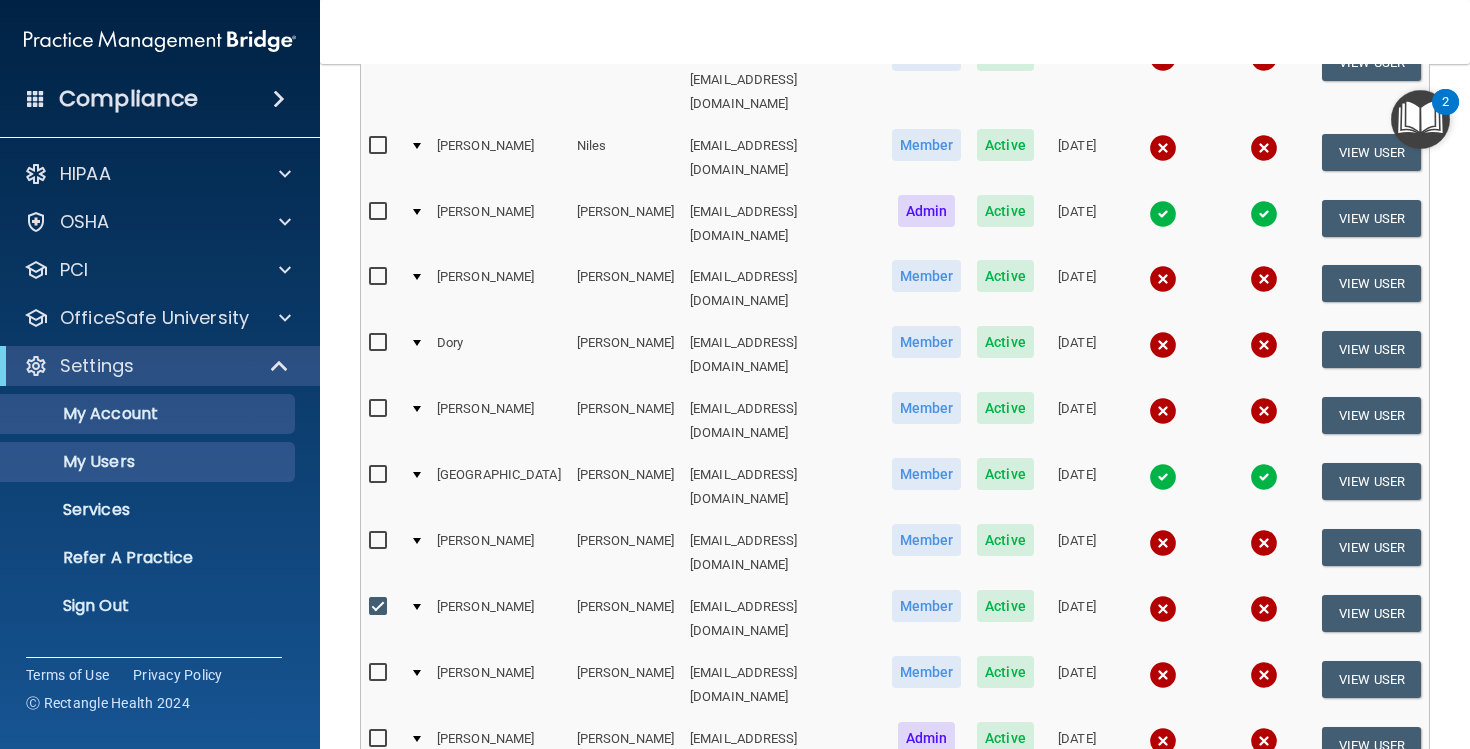 click on "My Account" at bounding box center [149, 414] 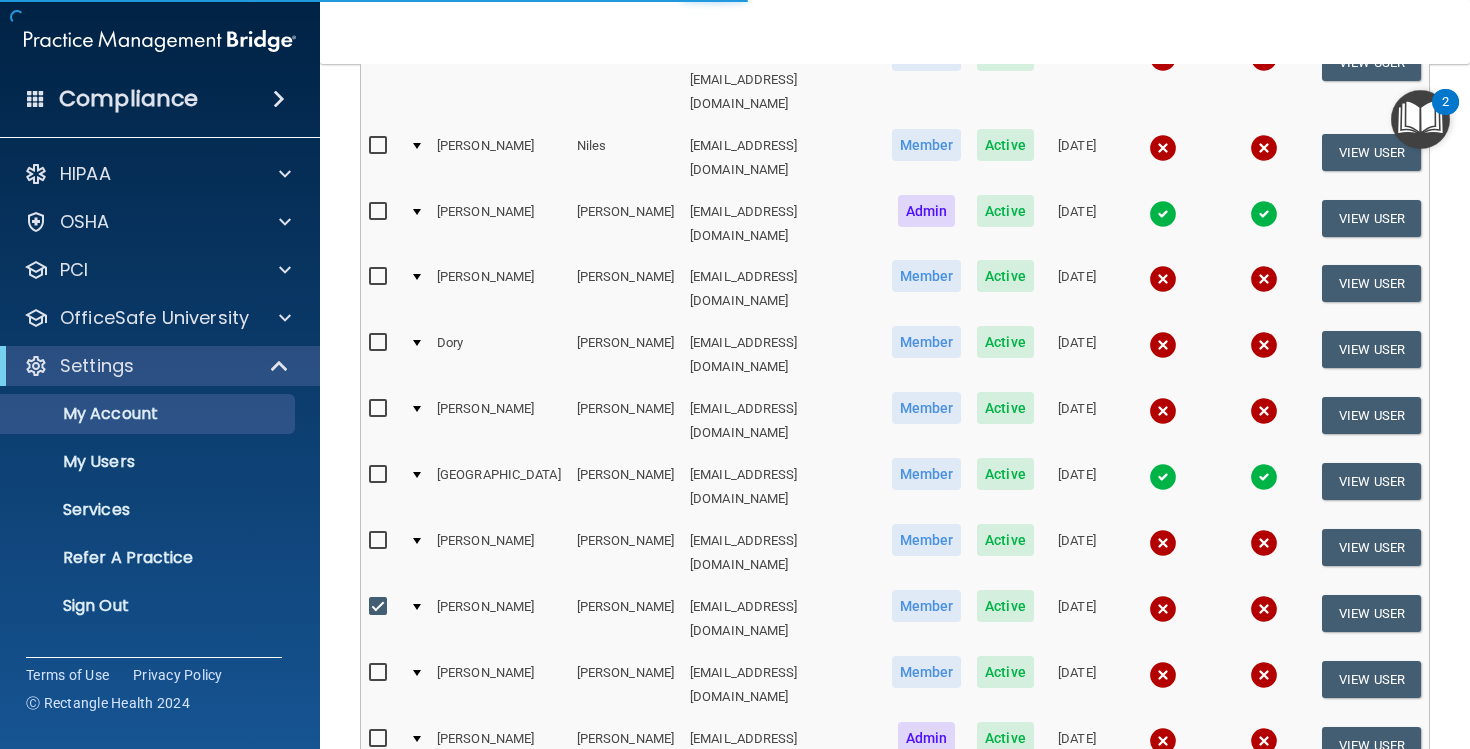 click on "Compliance" at bounding box center (128, 99) 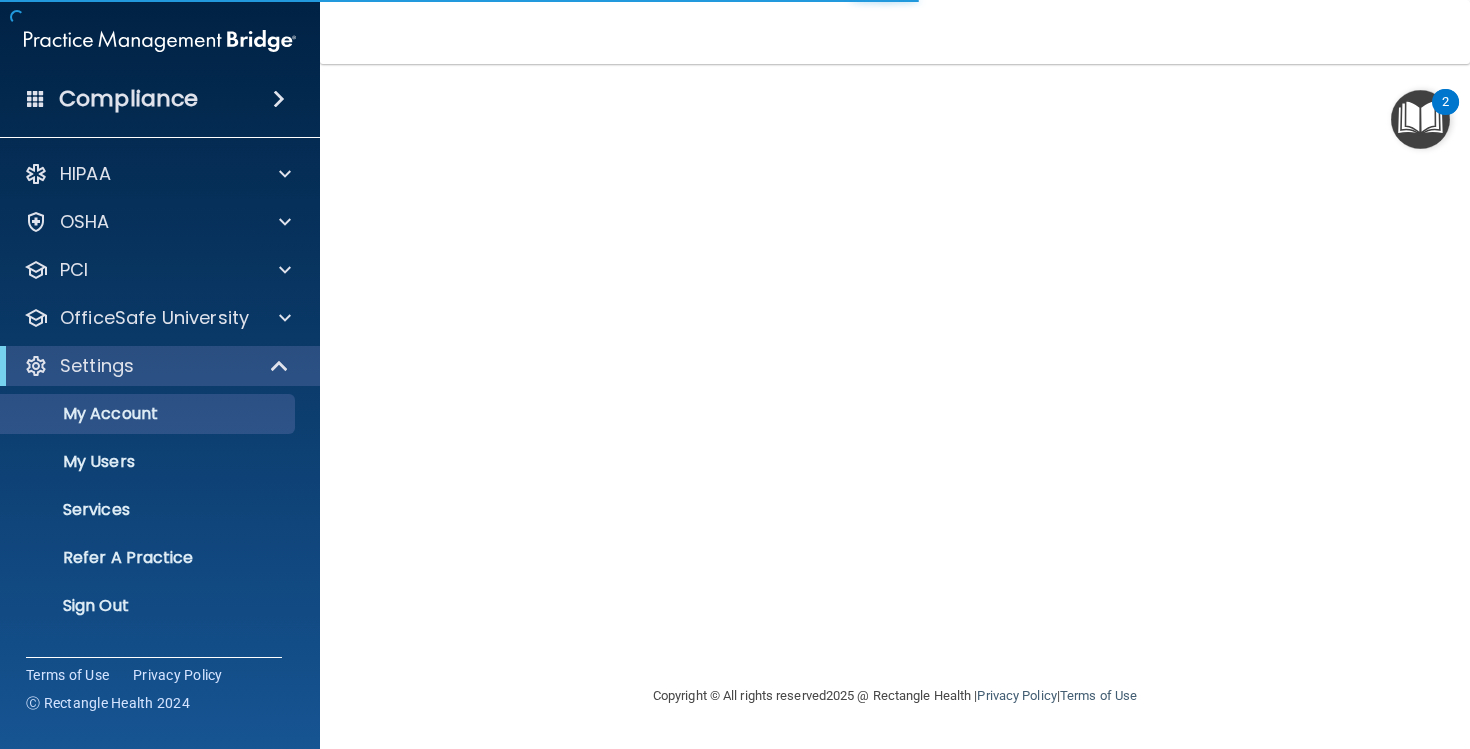 scroll, scrollTop: 0, scrollLeft: 0, axis: both 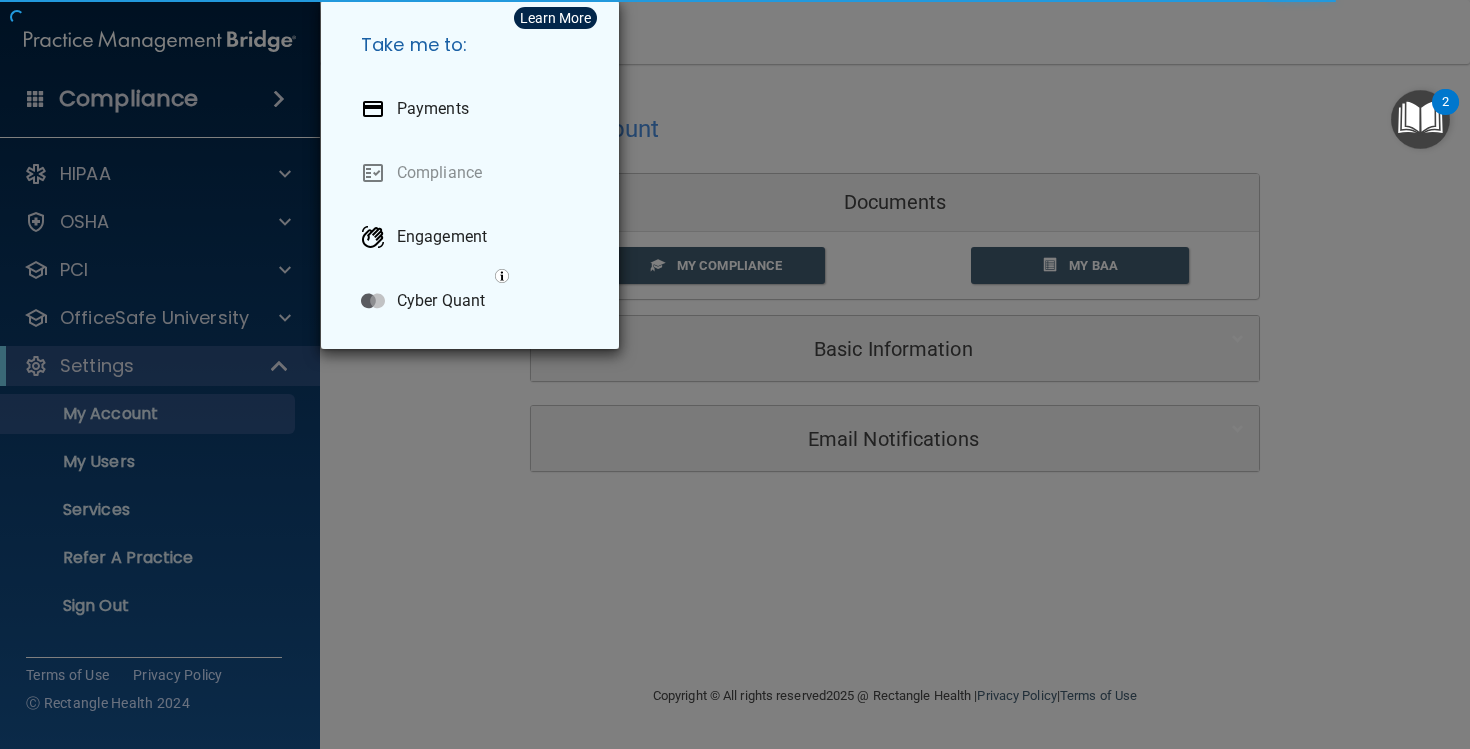 click on "Take me to:             Payments                   Compliance                     Engagement                     Cyber Quant" at bounding box center [735, 374] 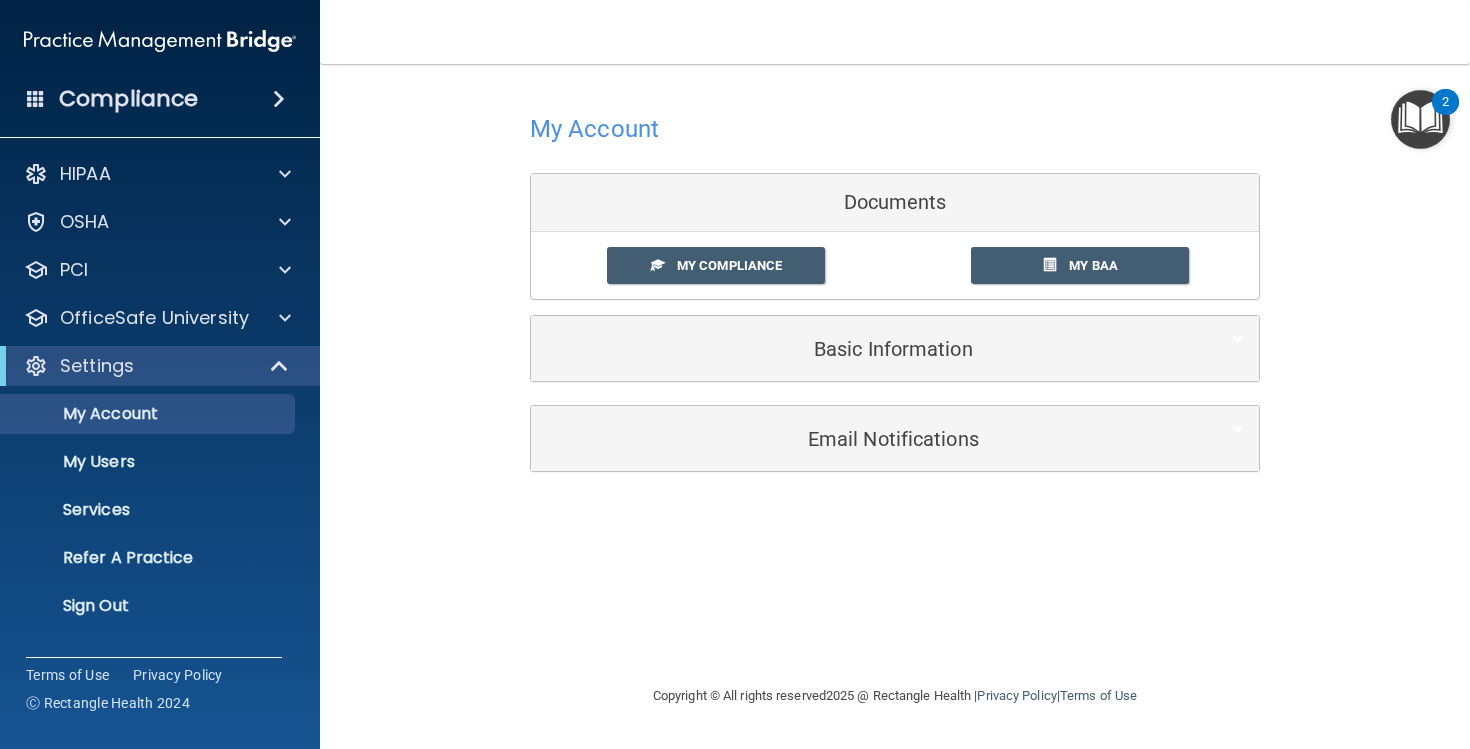 click on "Compliance" at bounding box center [128, 99] 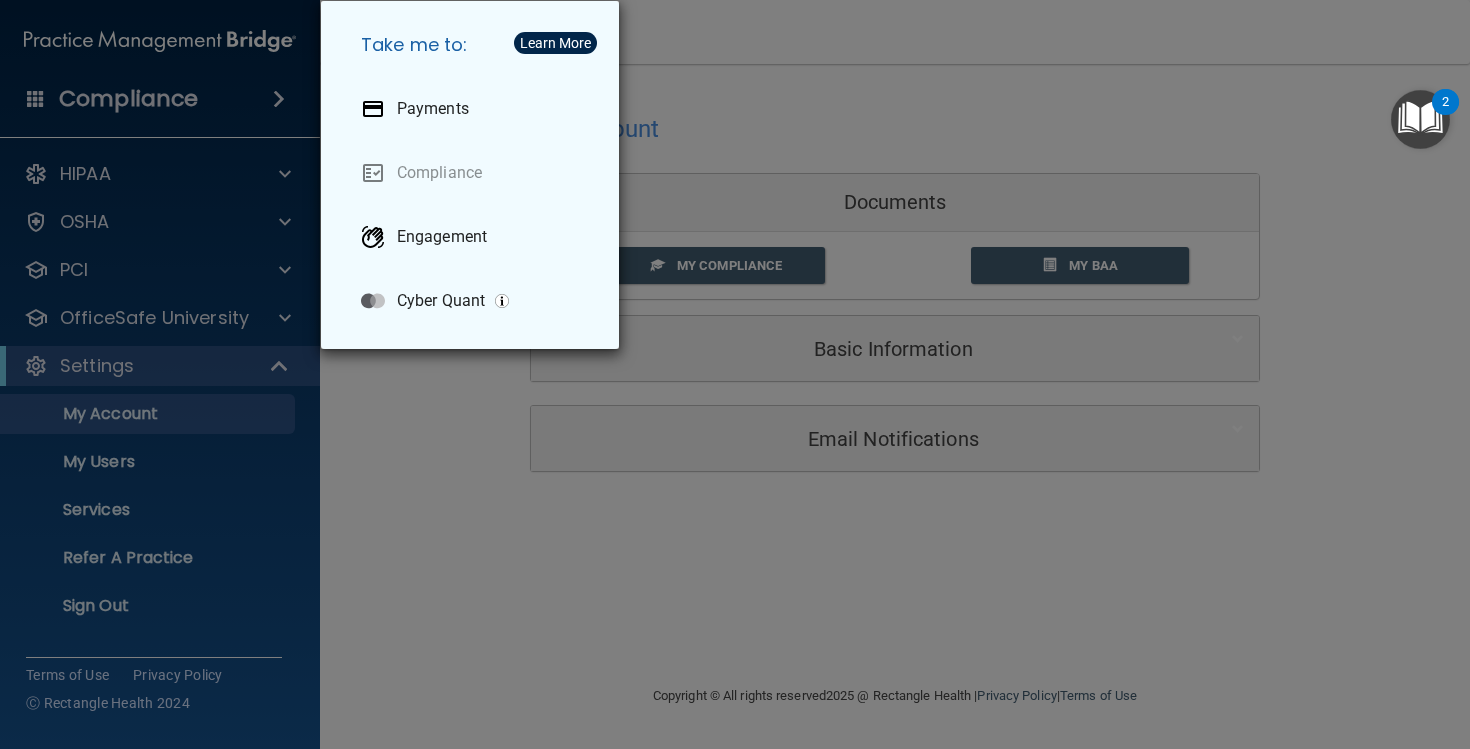 click on "Take me to:             Payments                   Compliance                     Engagement                     Cyber Quant" at bounding box center [735, 374] 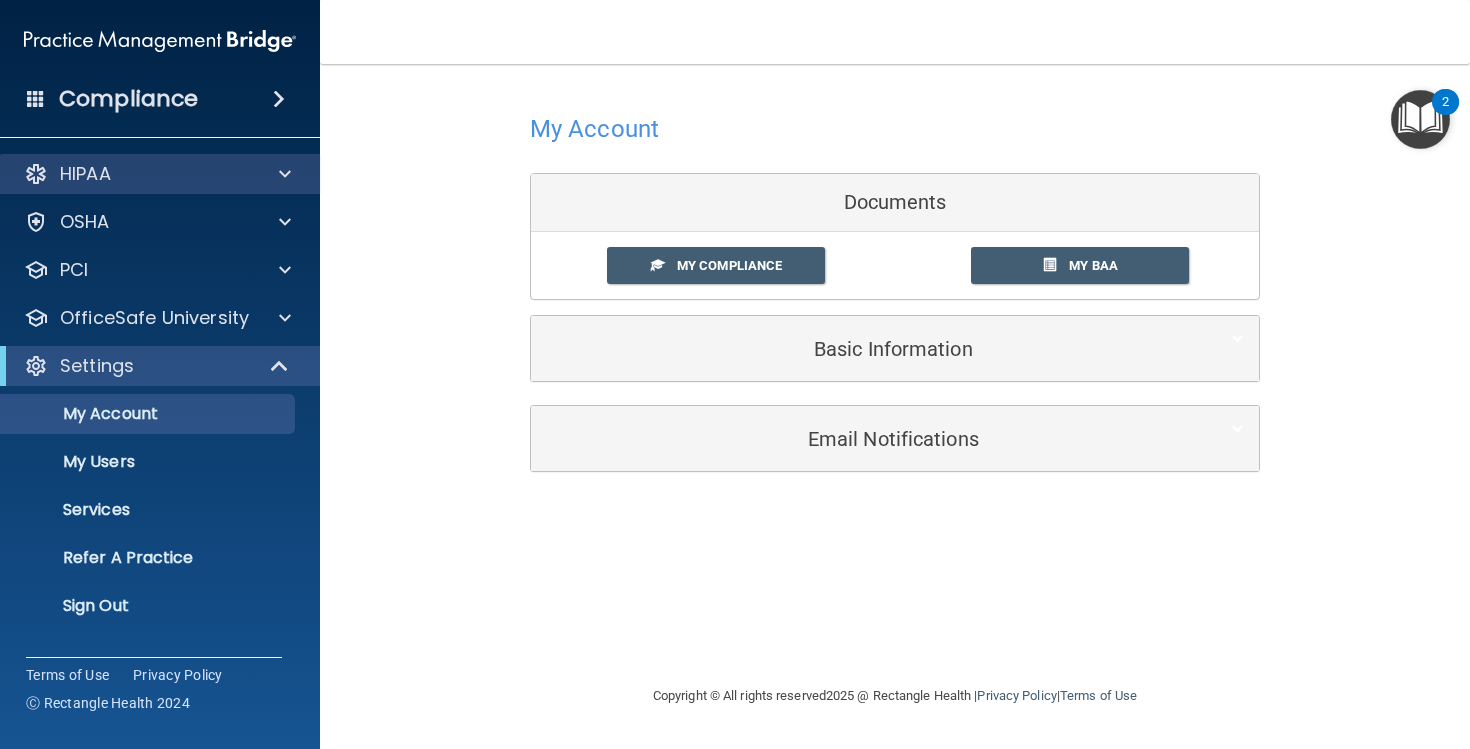 click on "HIPAA" at bounding box center (133, 174) 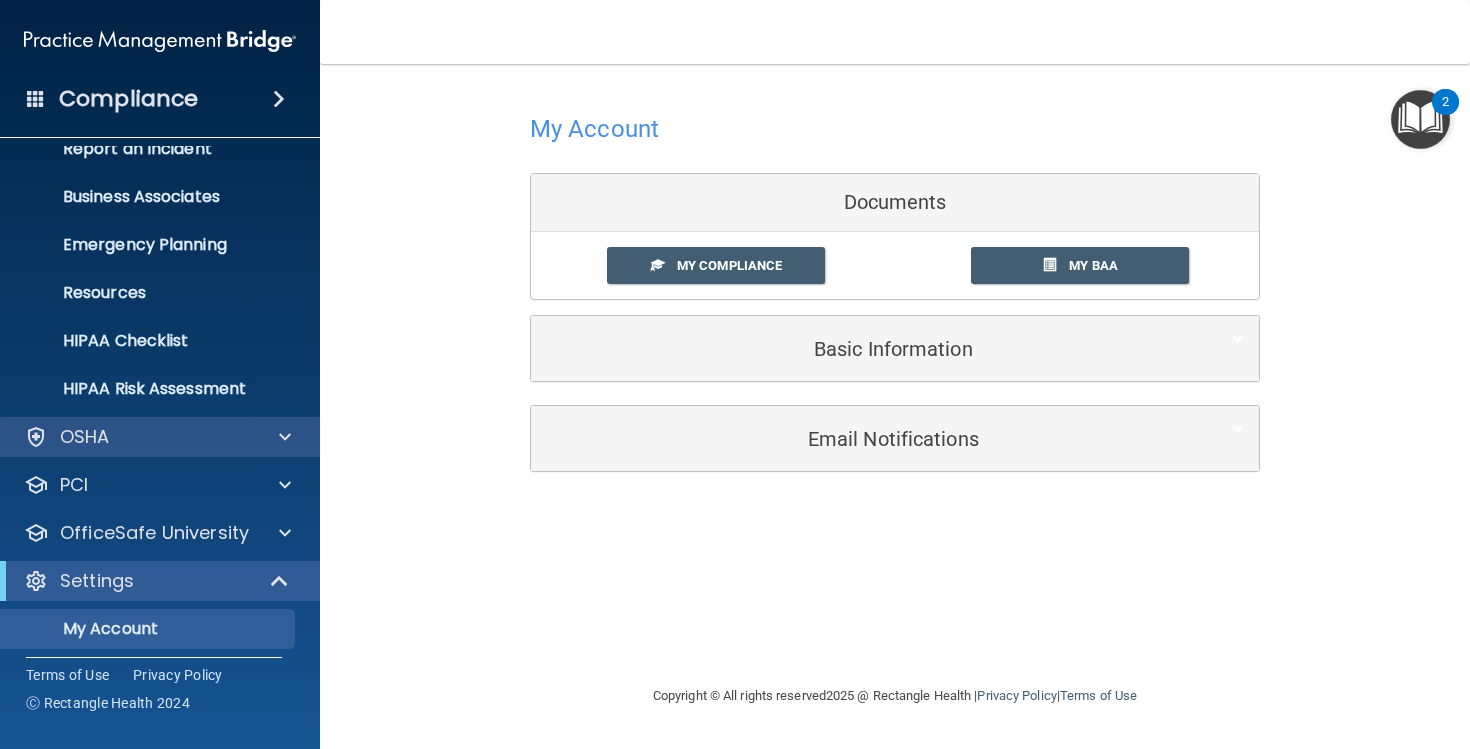 scroll, scrollTop: 160, scrollLeft: 0, axis: vertical 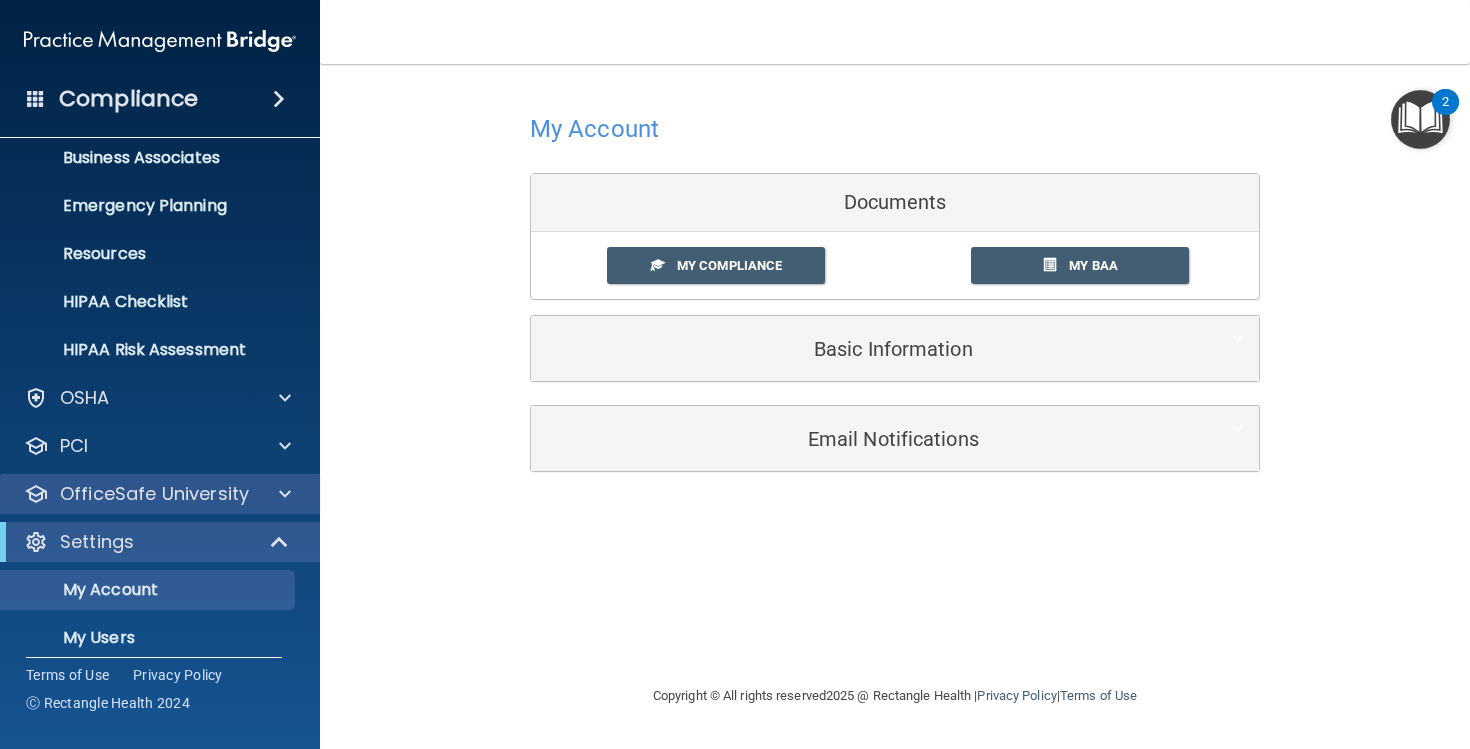 click on "OfficeSafe University" at bounding box center [154, 494] 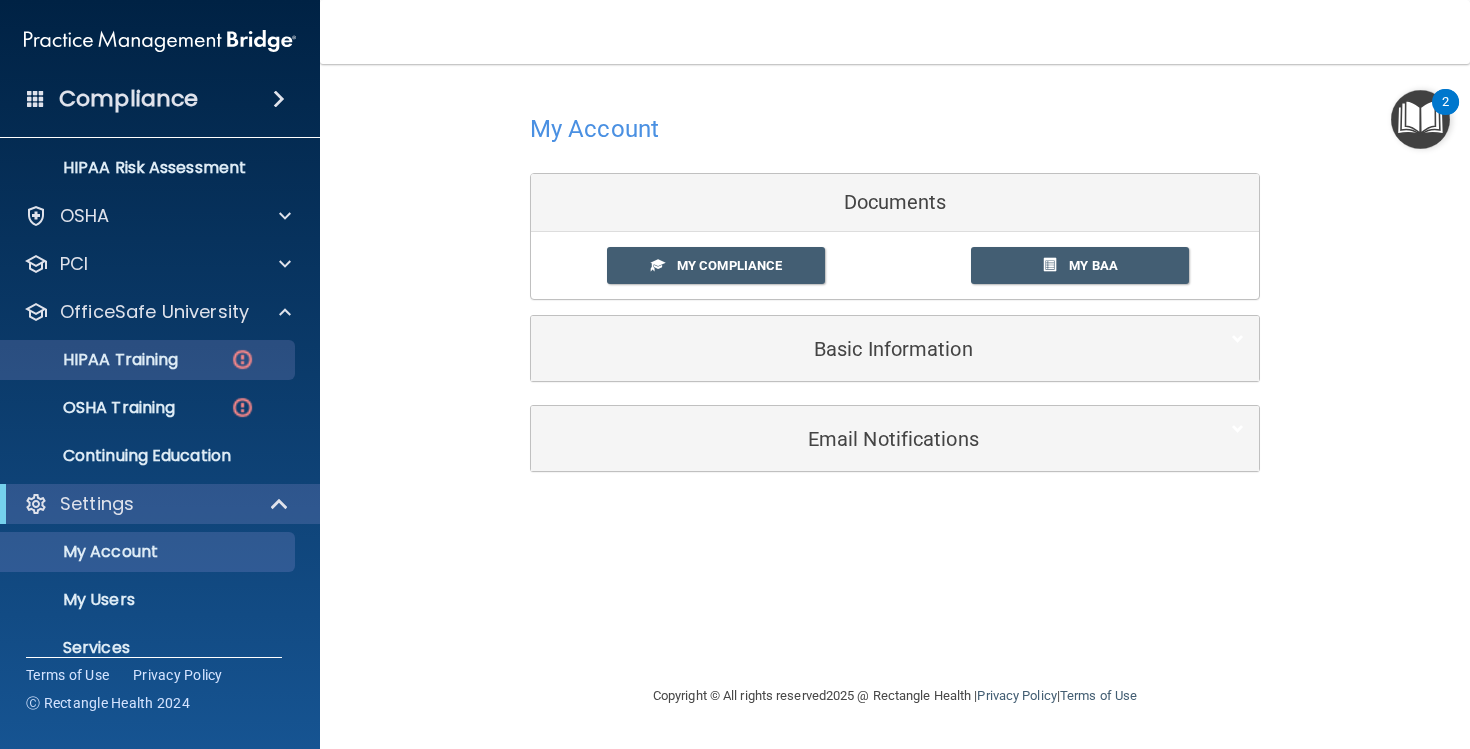 scroll, scrollTop: 359, scrollLeft: 0, axis: vertical 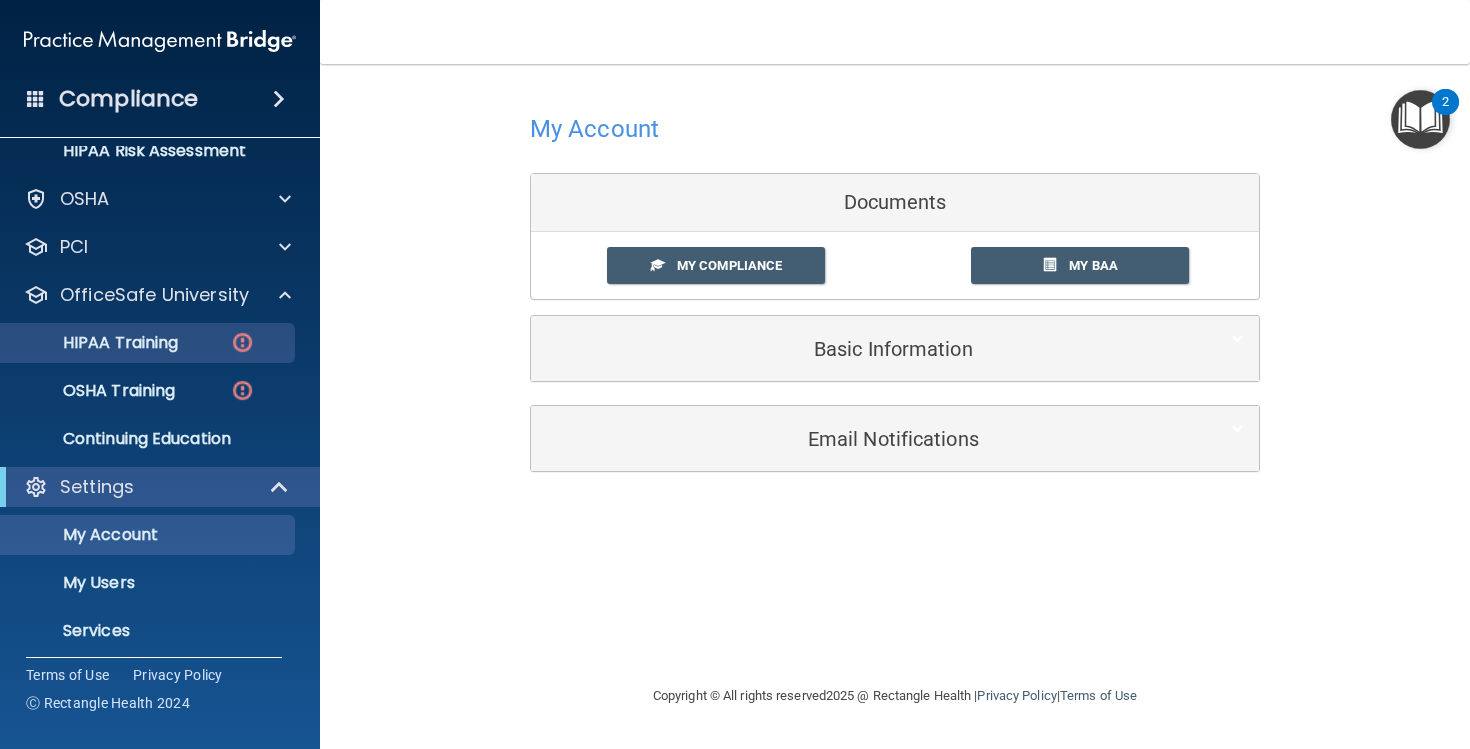click on "HIPAA Training" at bounding box center [95, 343] 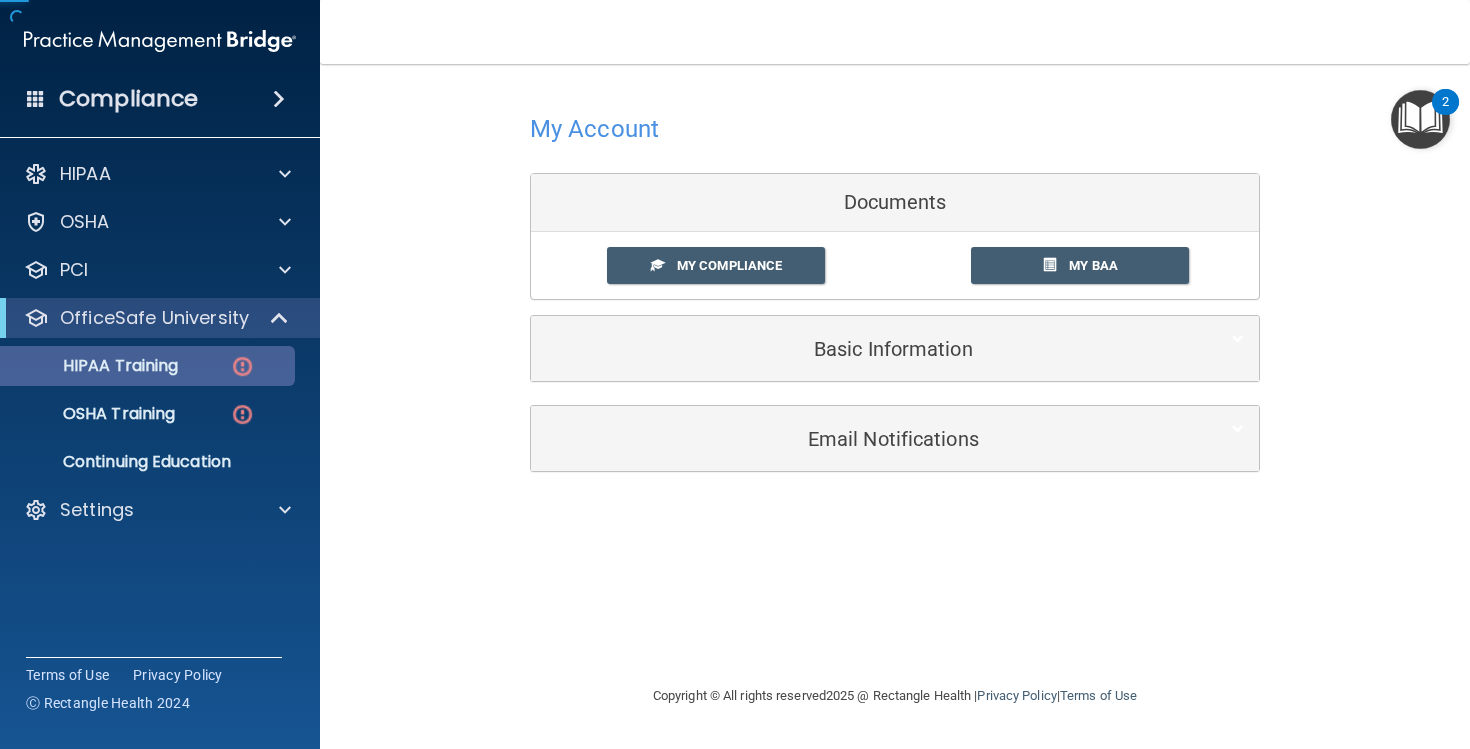 scroll, scrollTop: 0, scrollLeft: 0, axis: both 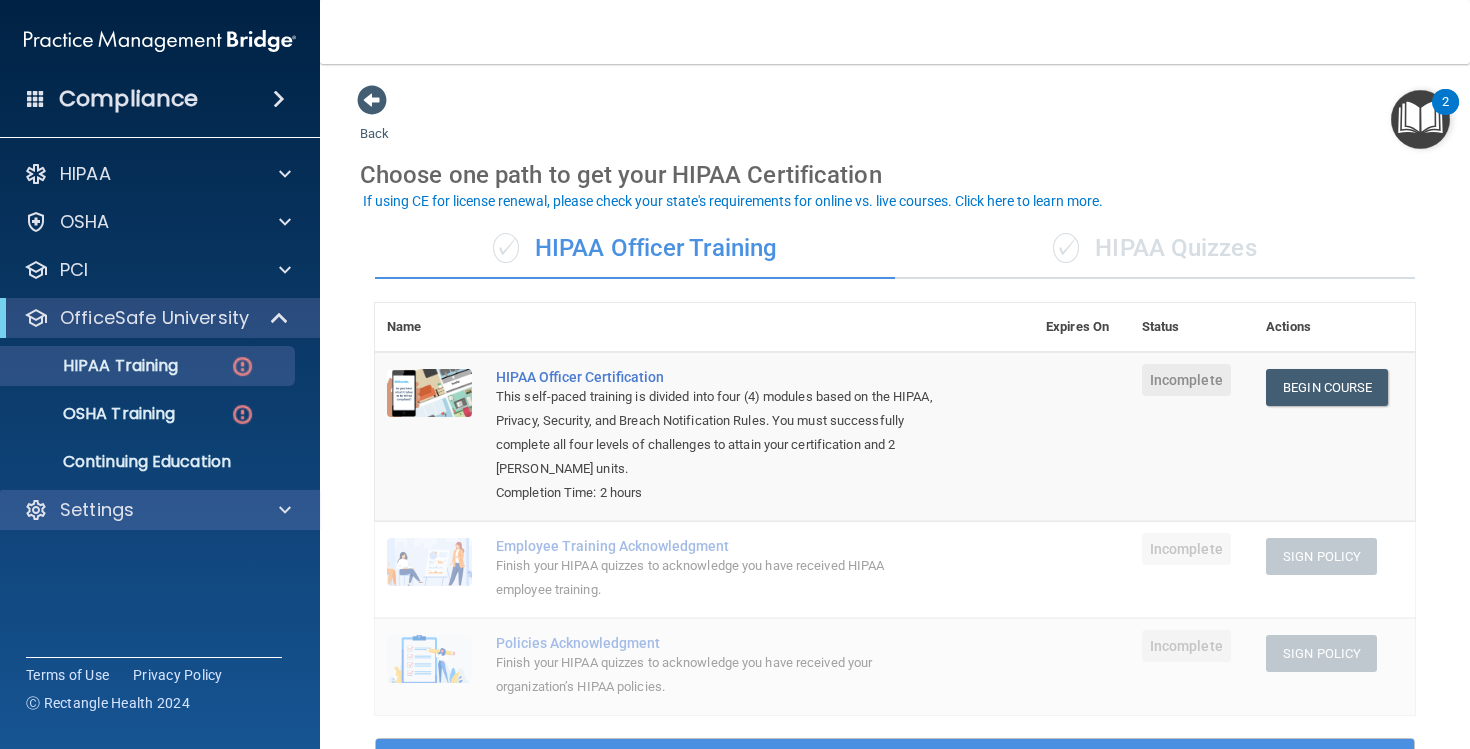 click on "Settings" at bounding box center (97, 510) 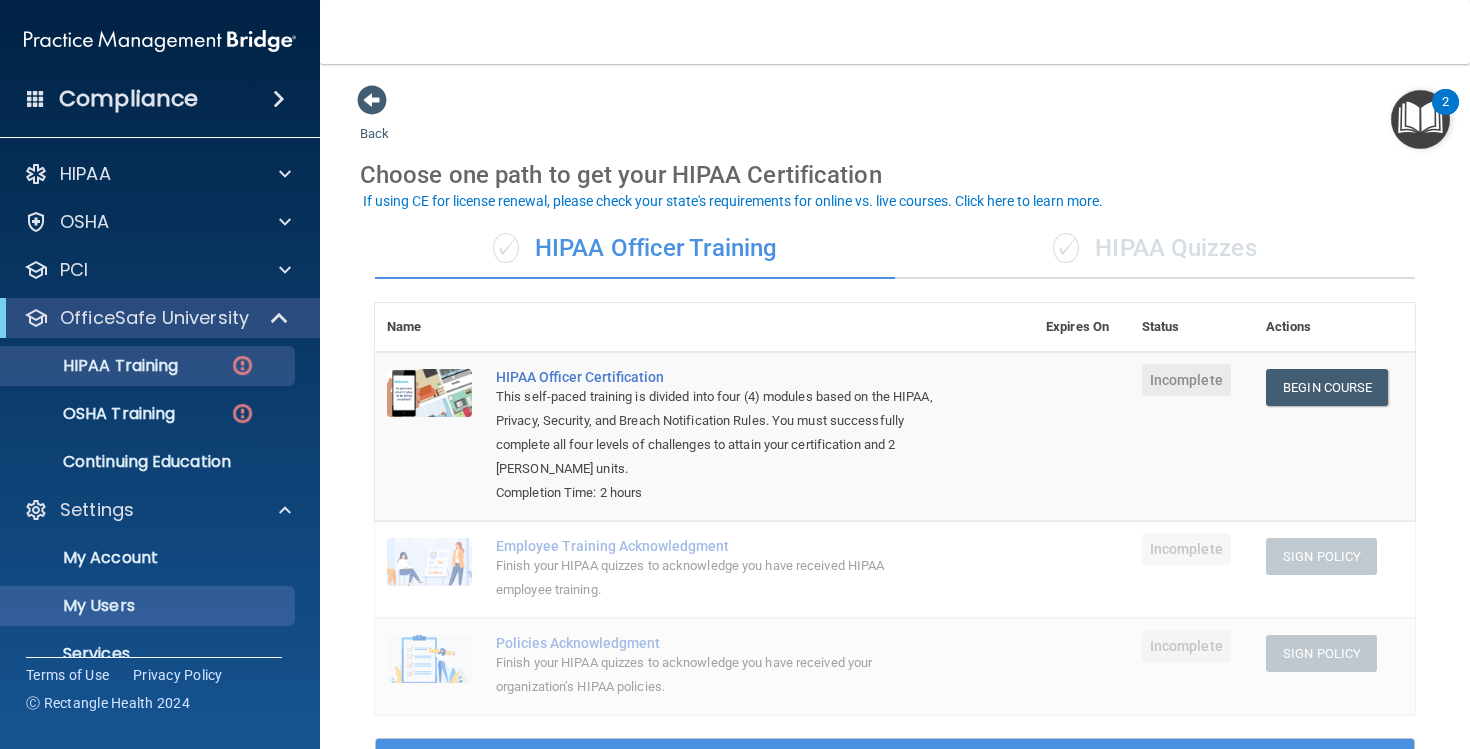 click on "My Users" at bounding box center [149, 606] 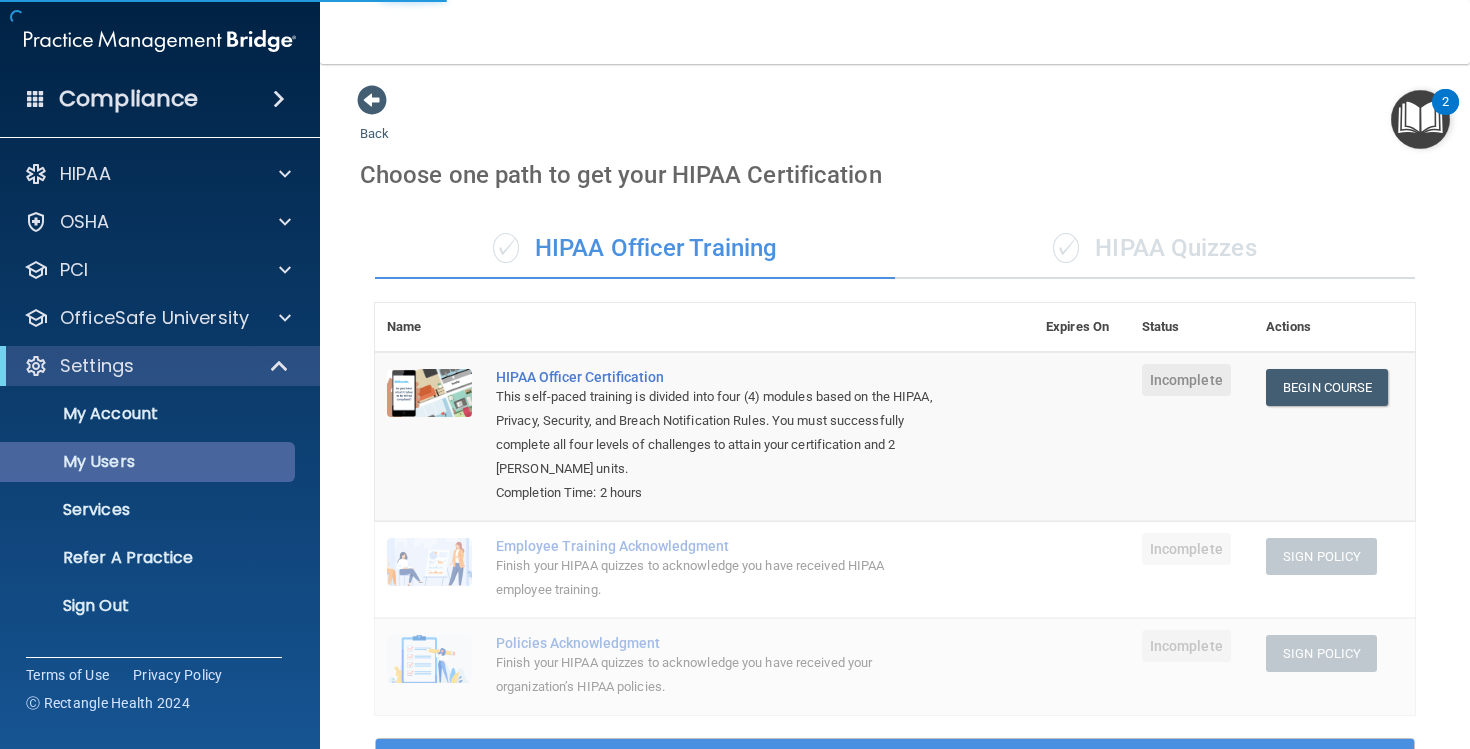 select on "20" 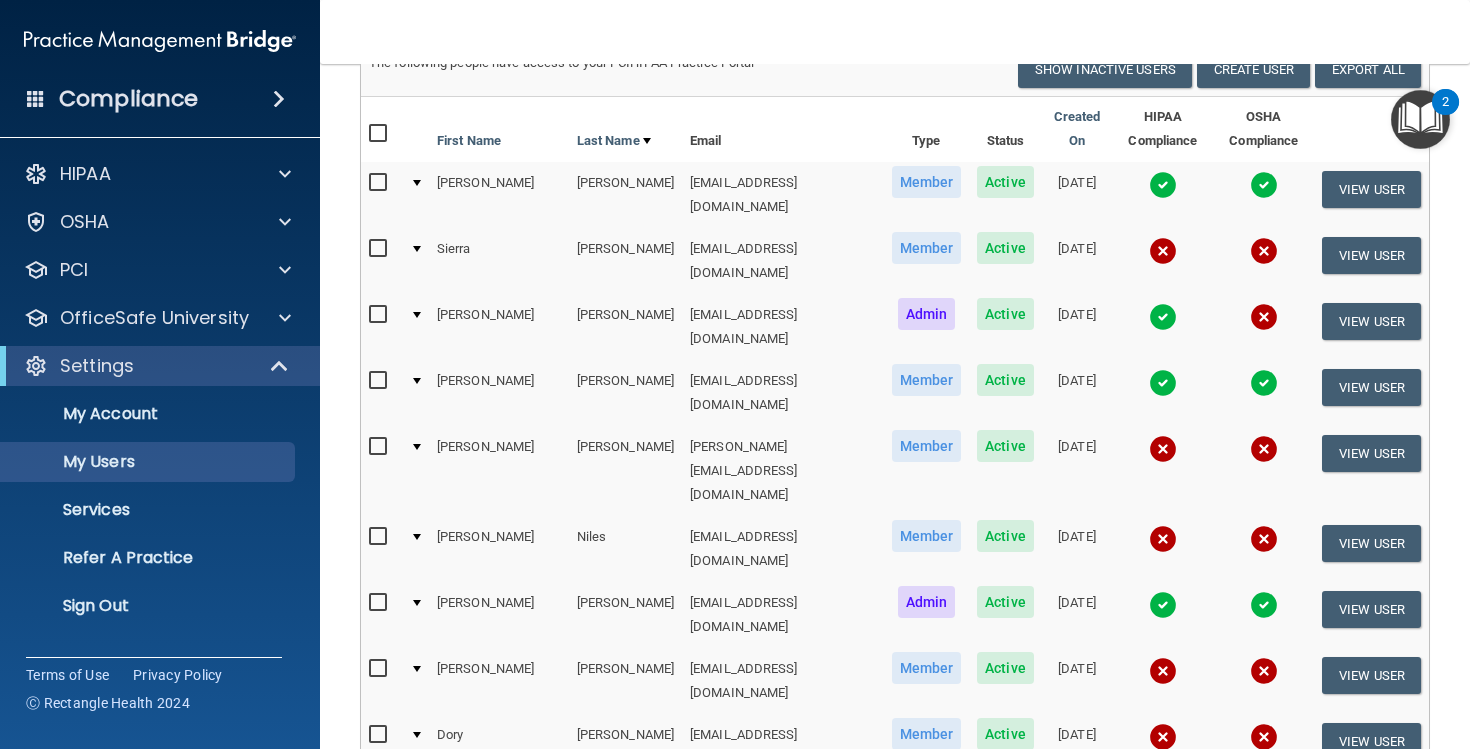 scroll, scrollTop: 200, scrollLeft: 0, axis: vertical 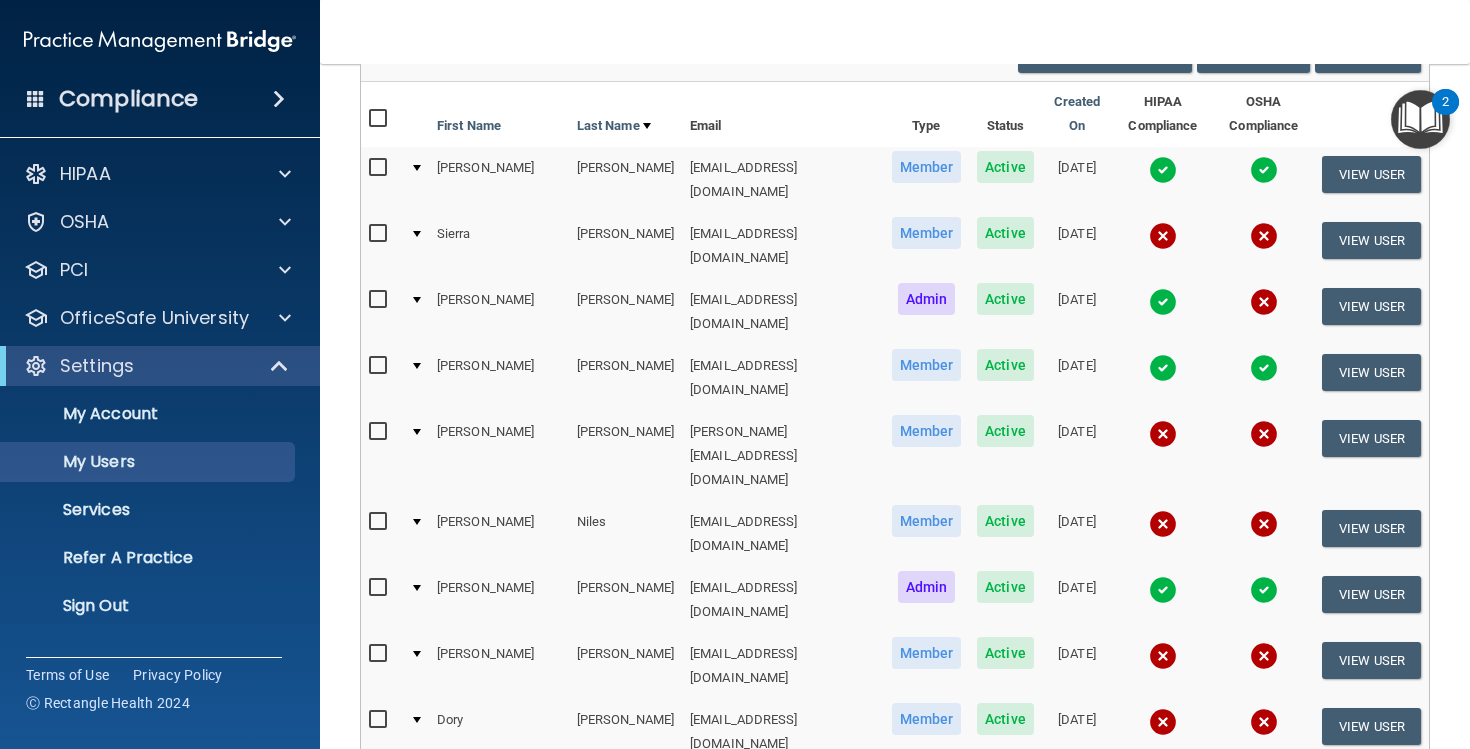click at bounding box center [380, 234] 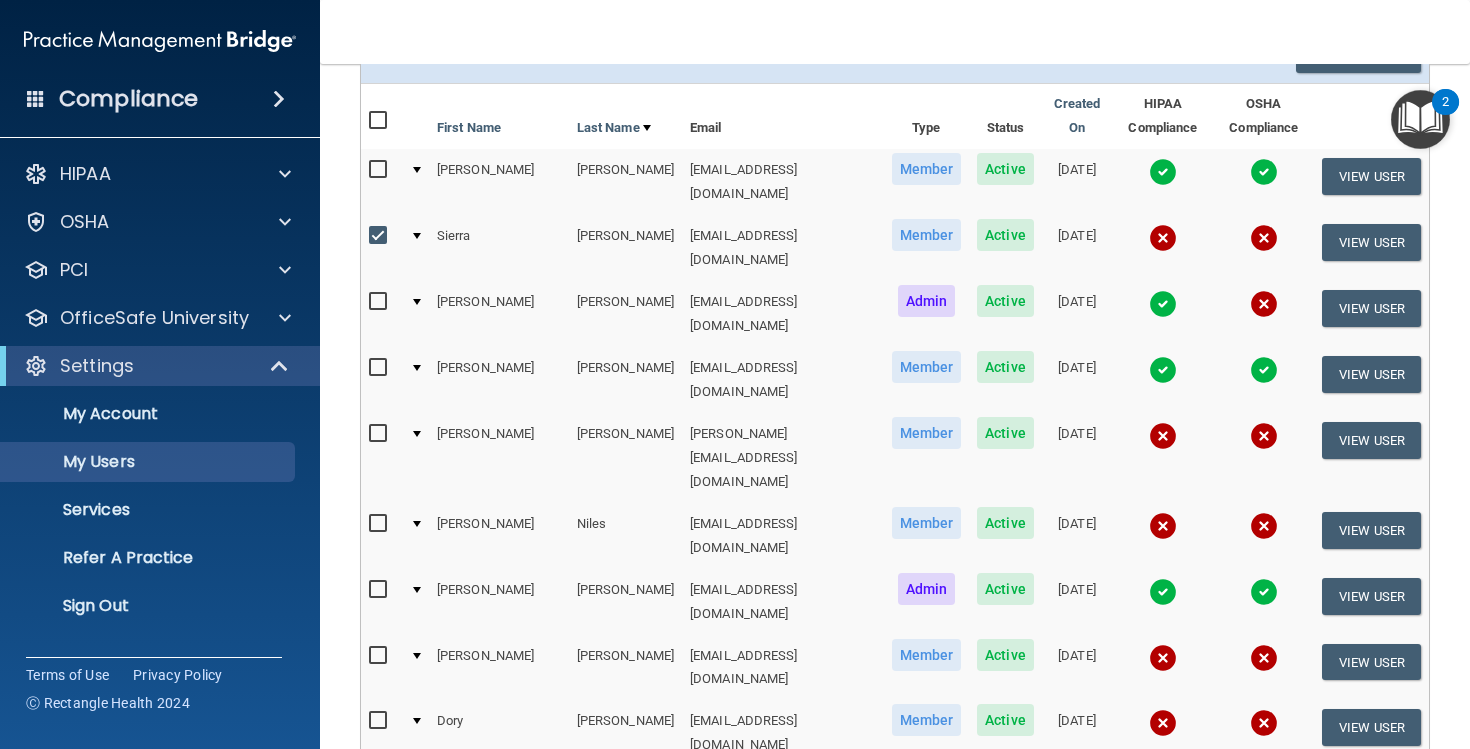click at bounding box center (380, 434) 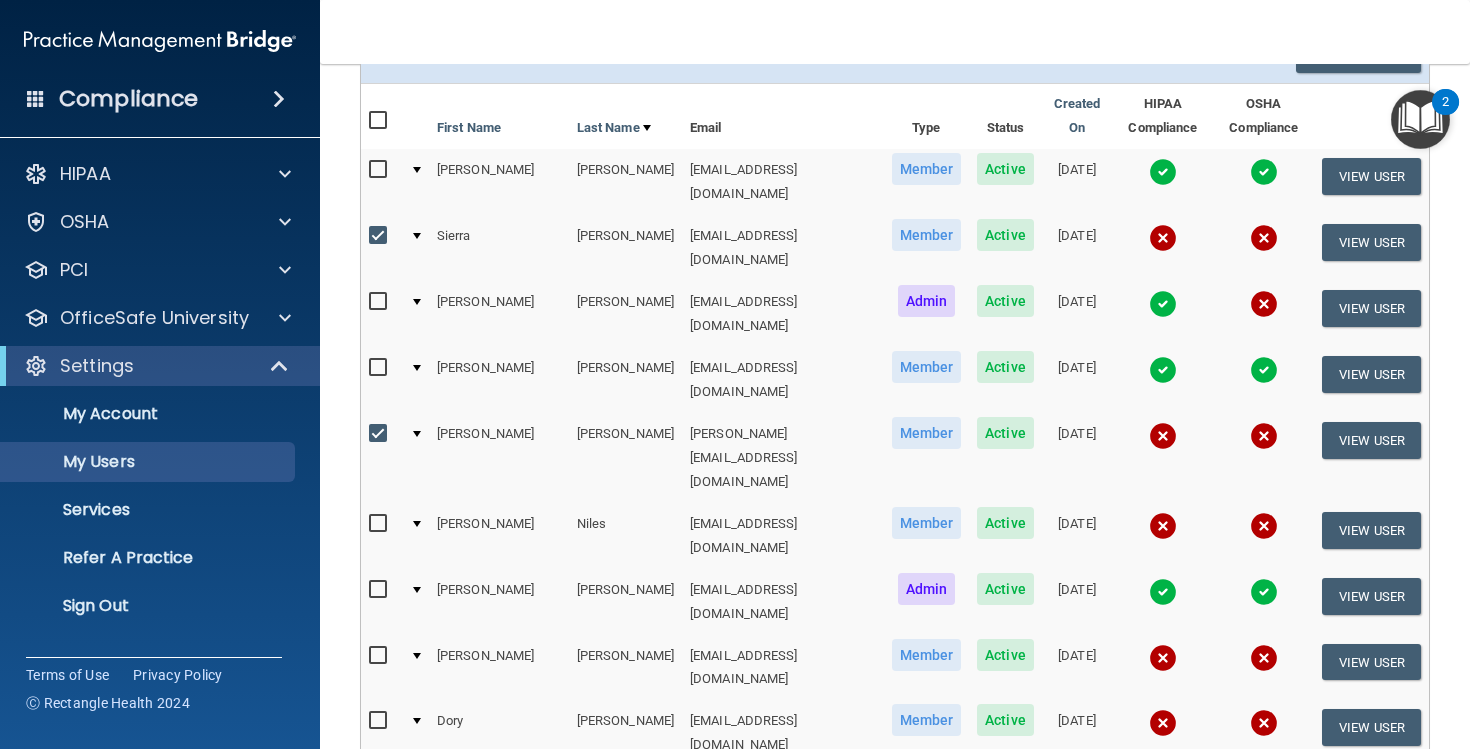 click at bounding box center (380, 524) 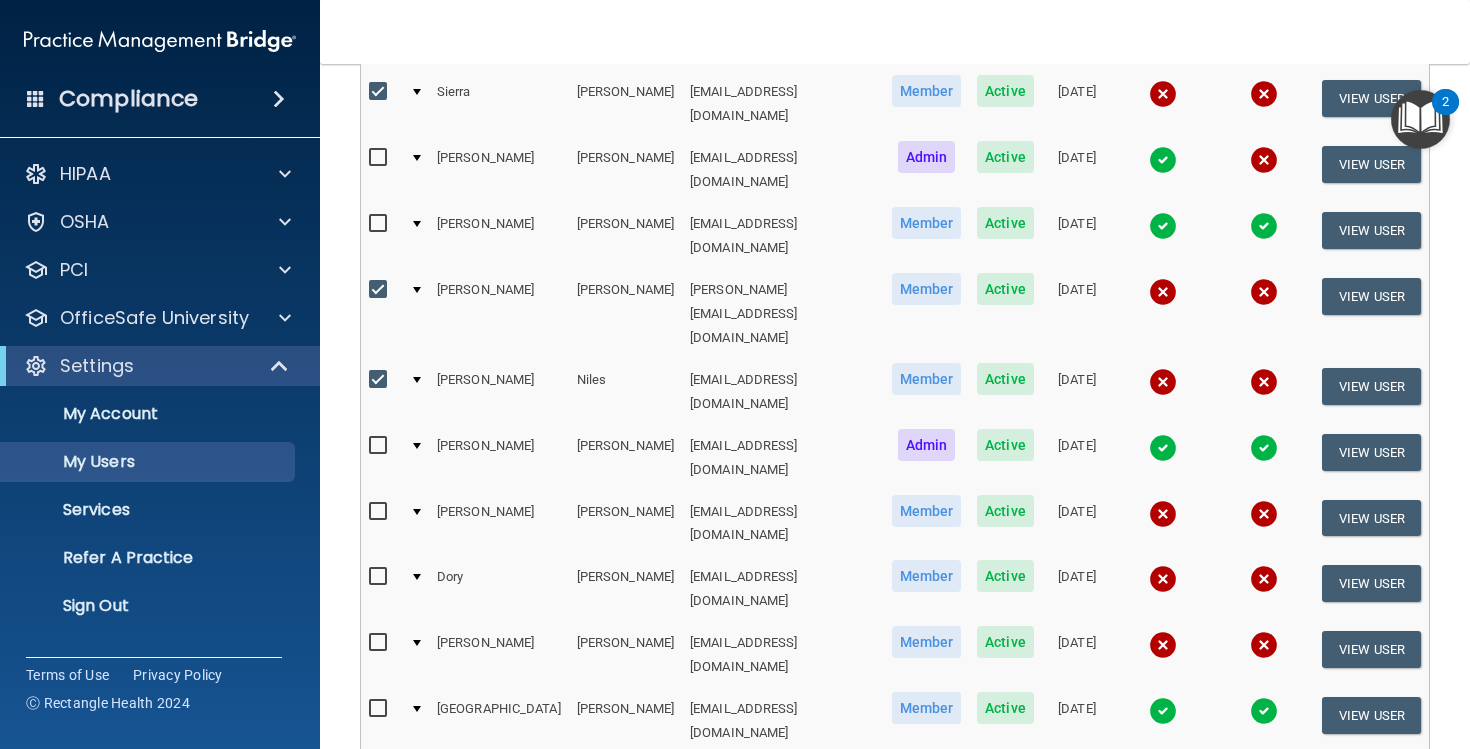 scroll, scrollTop: 355, scrollLeft: 0, axis: vertical 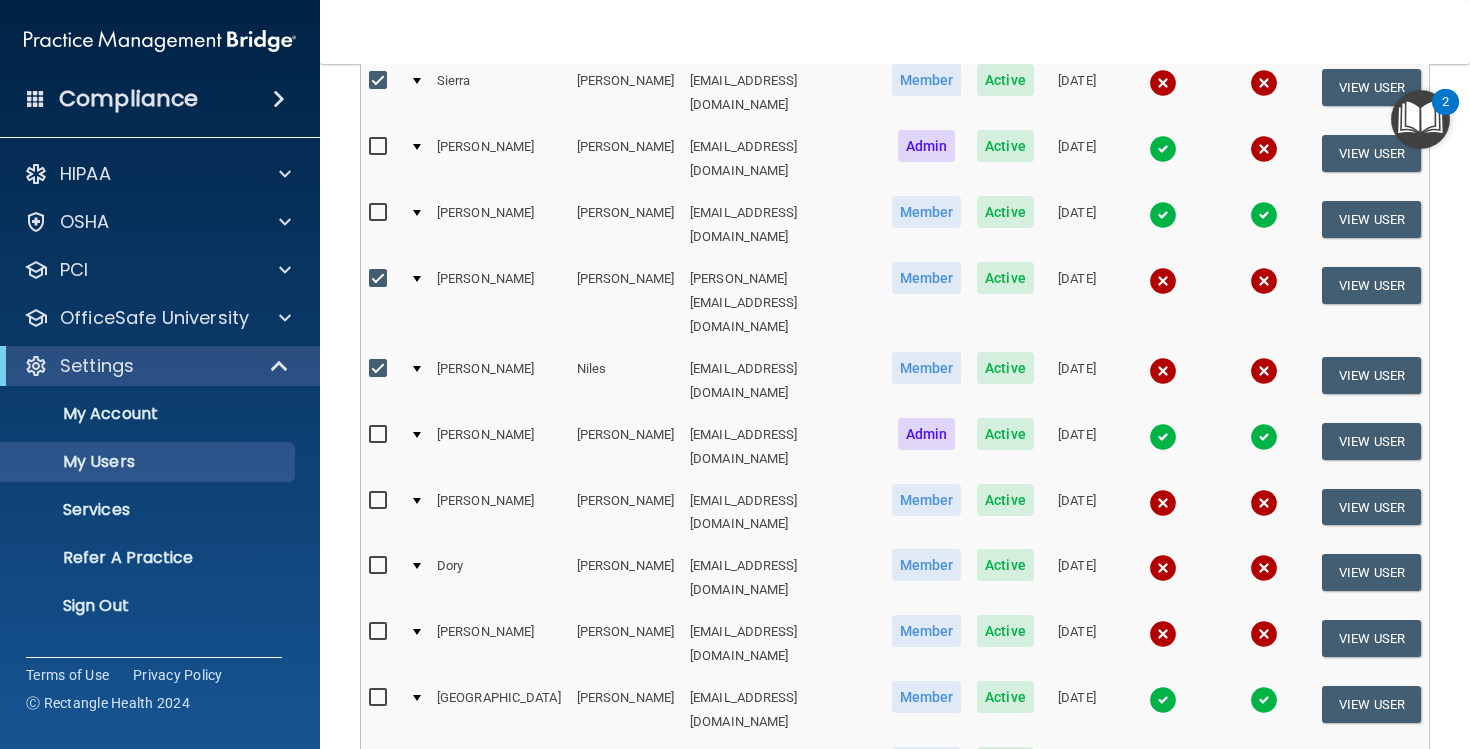 click at bounding box center (380, 501) 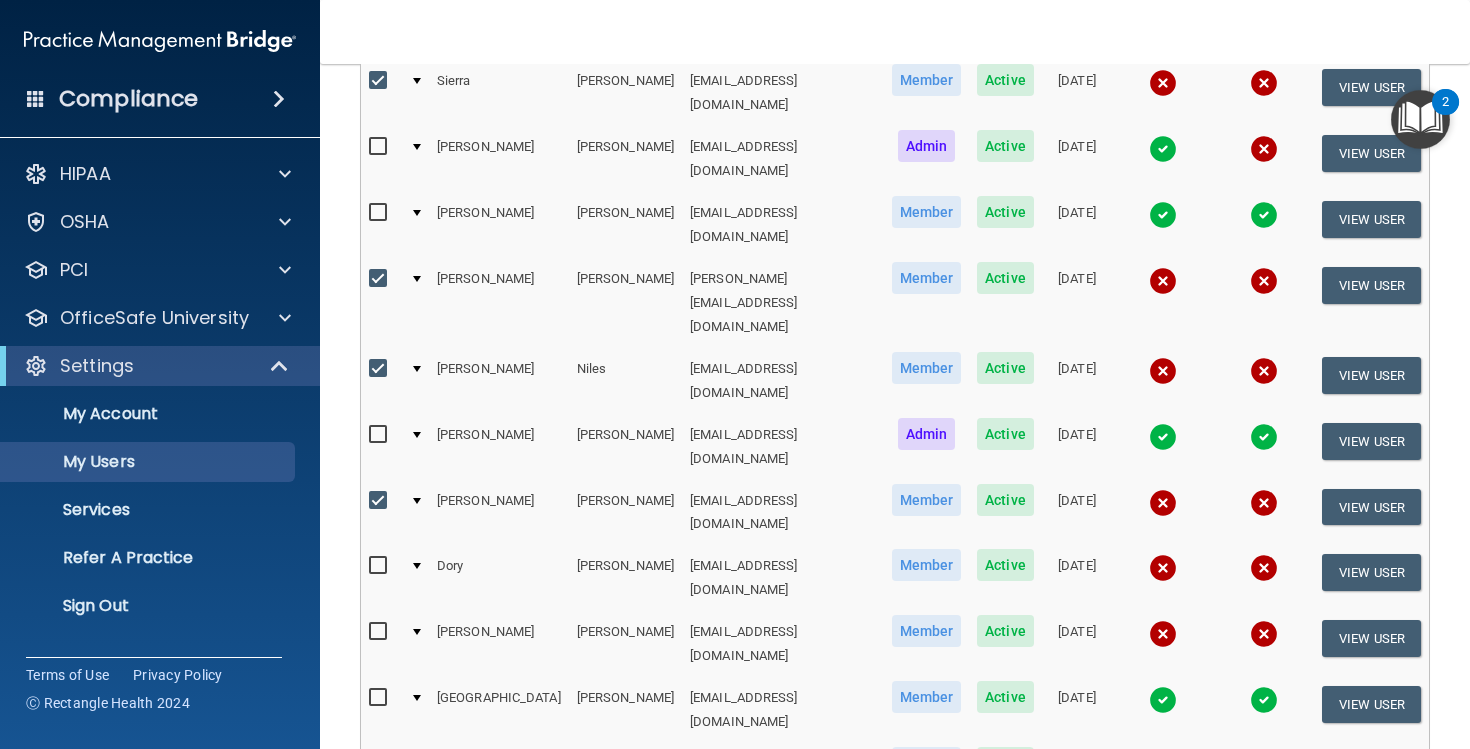 click at bounding box center (380, 566) 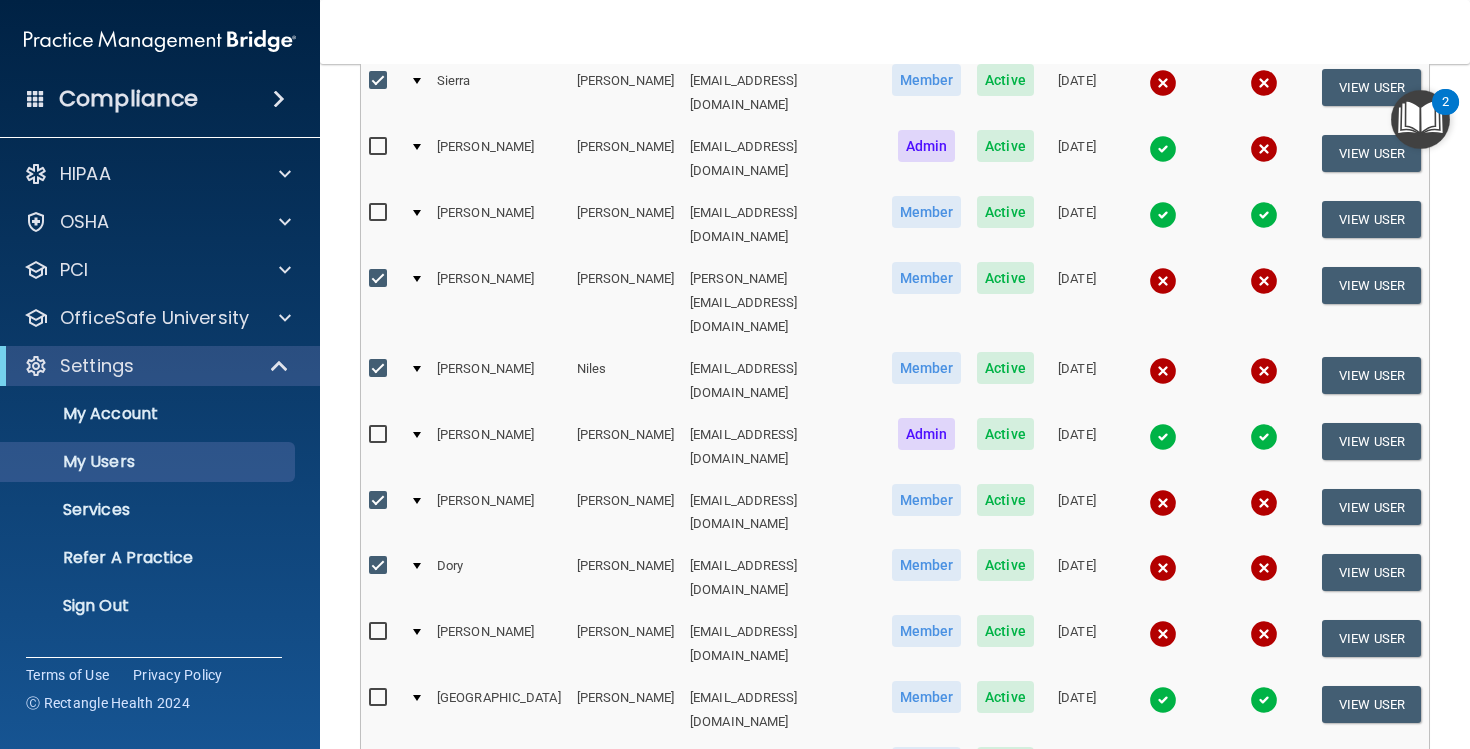 click at bounding box center (380, 632) 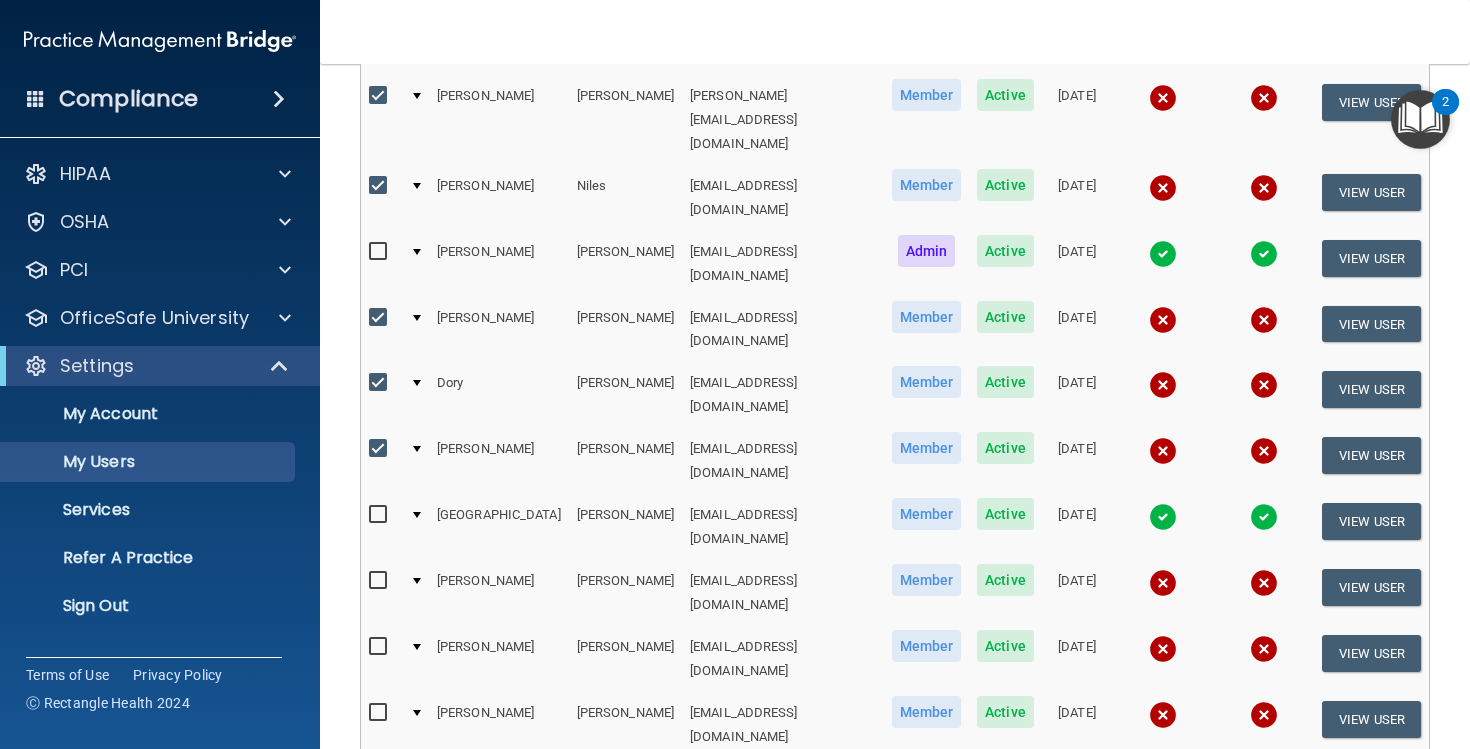 scroll, scrollTop: 569, scrollLeft: 0, axis: vertical 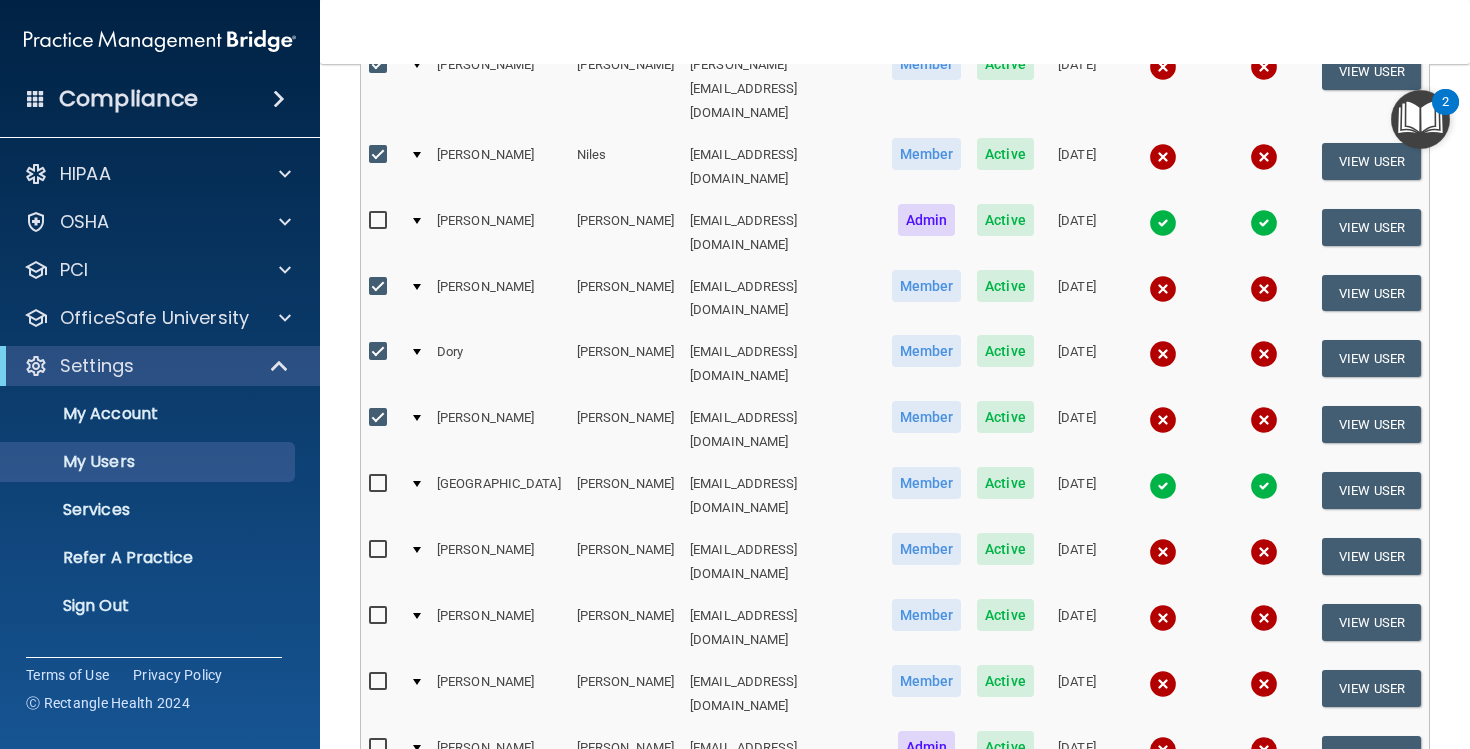 click at bounding box center [381, 549] 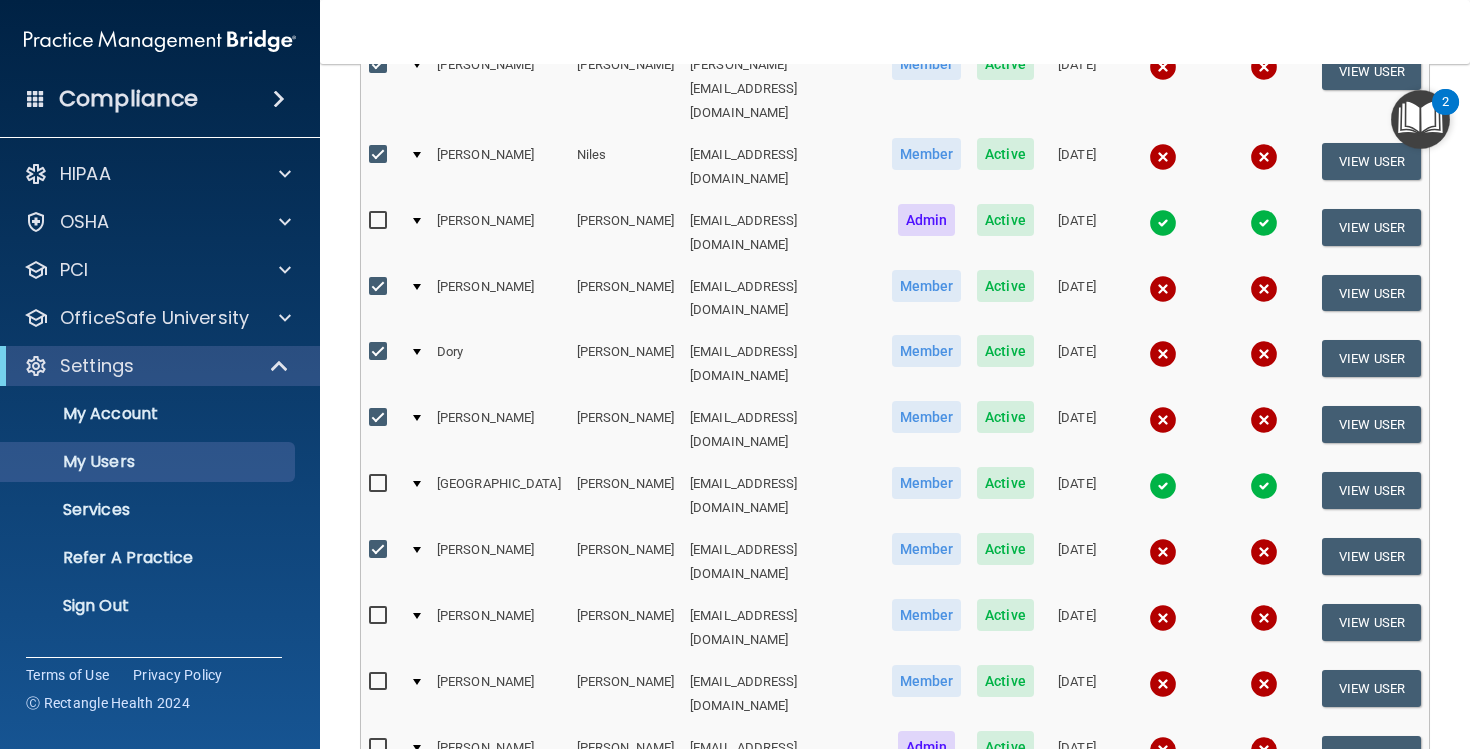 click at bounding box center [380, 616] 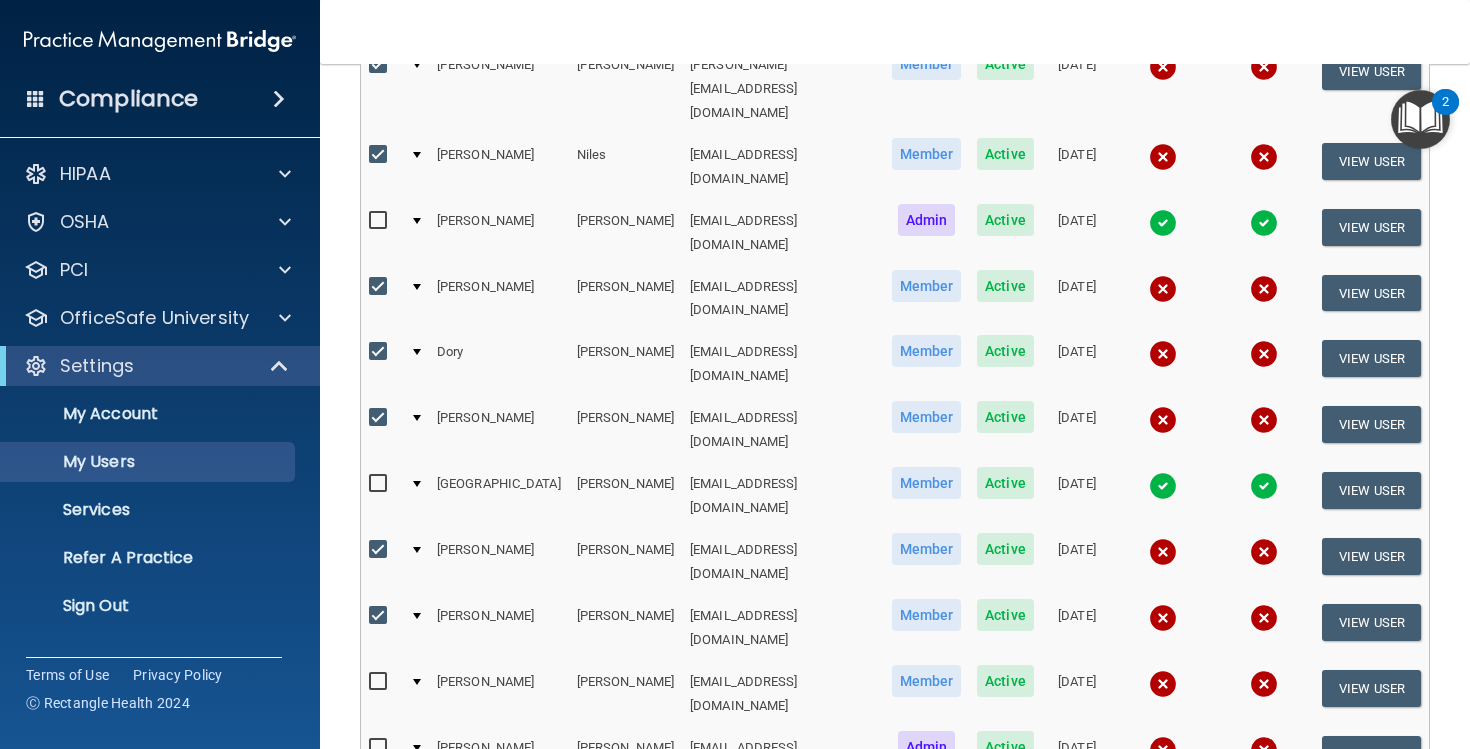 click at bounding box center [380, 616] 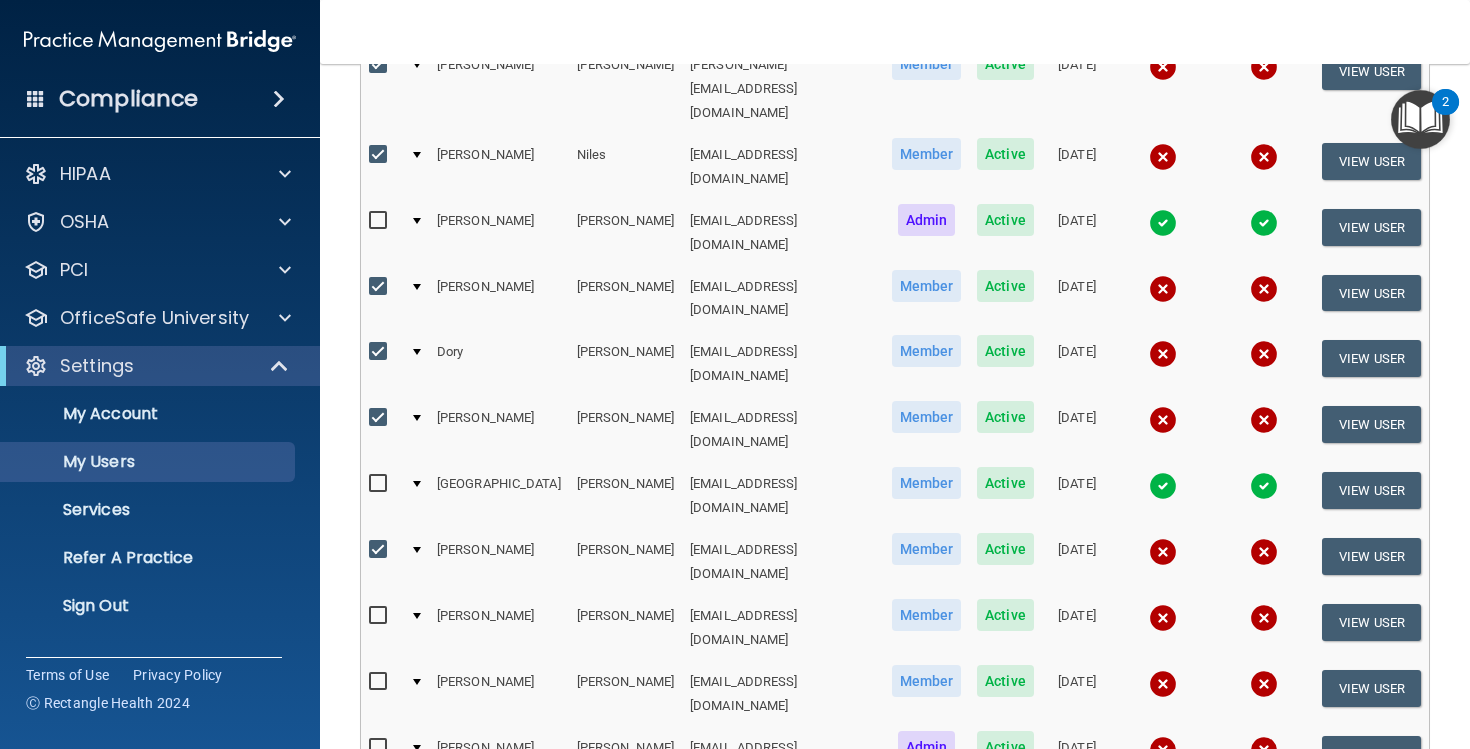 click at bounding box center (380, 682) 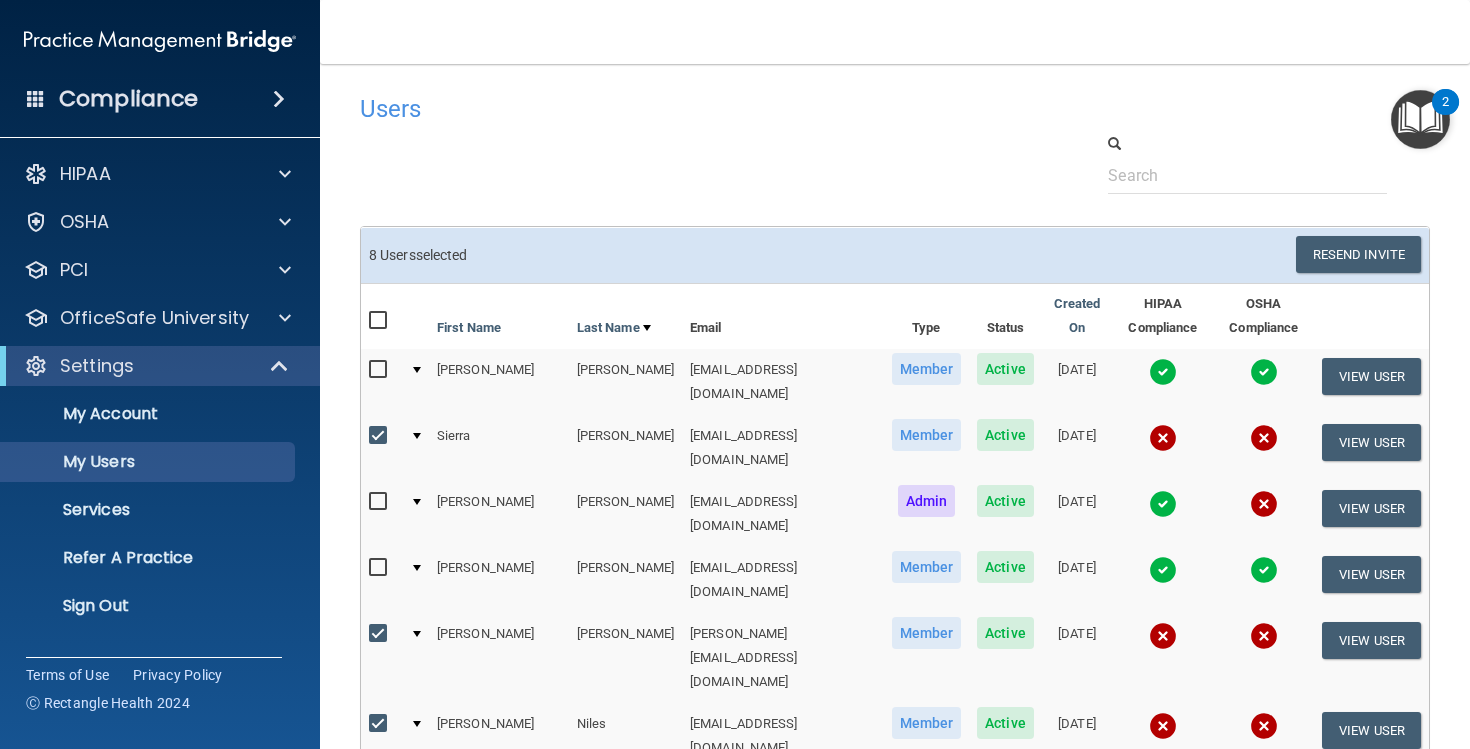 scroll, scrollTop: 0, scrollLeft: 0, axis: both 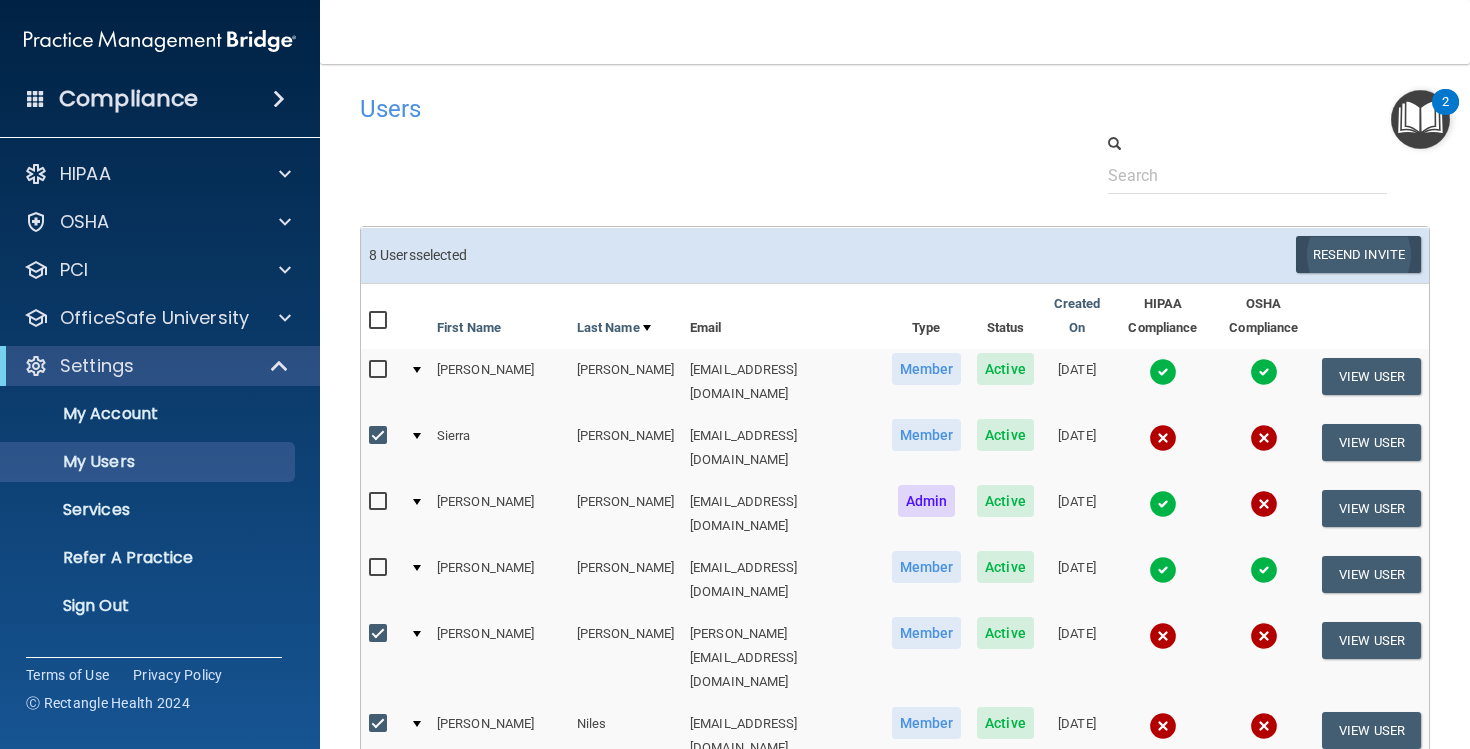 click on "Resend Invite" at bounding box center (1358, 254) 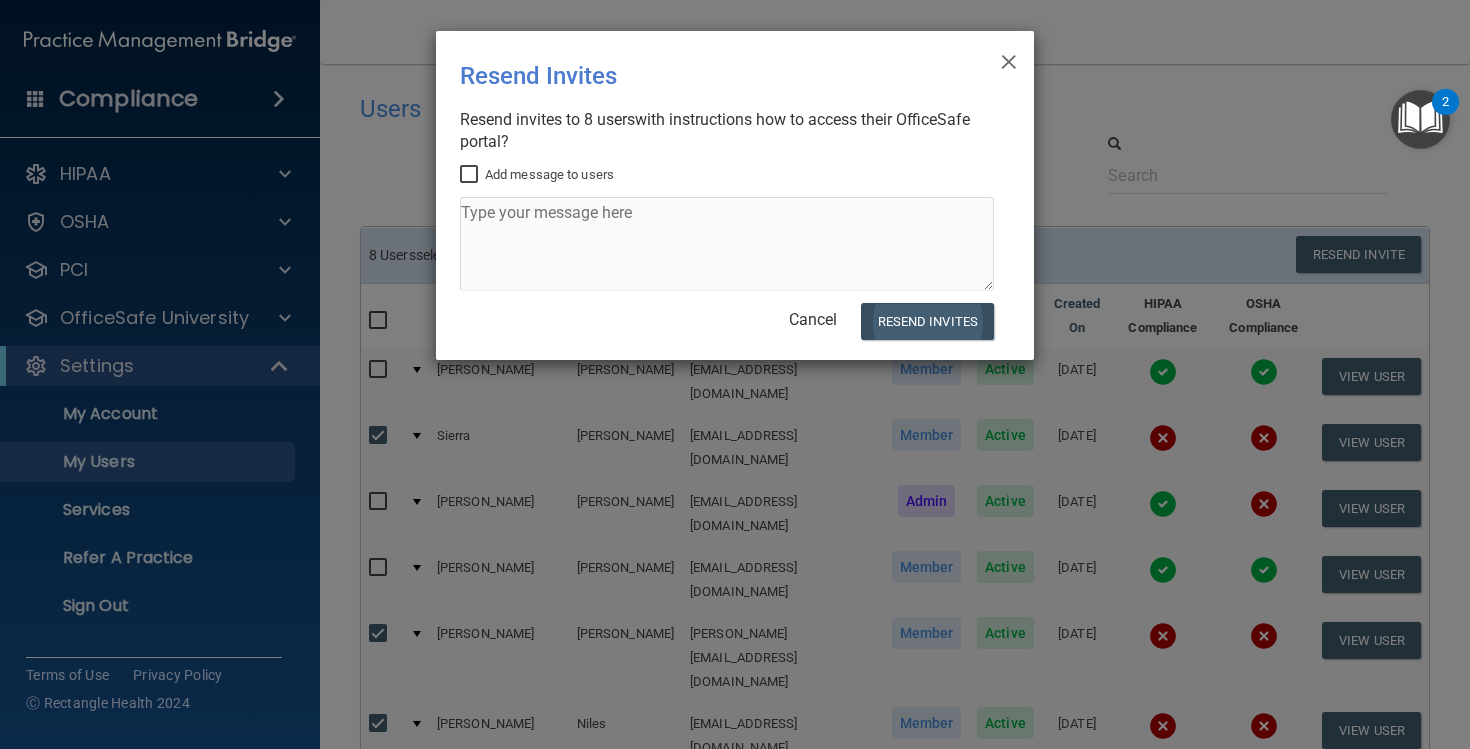 click on "Resend Invites" at bounding box center (927, 321) 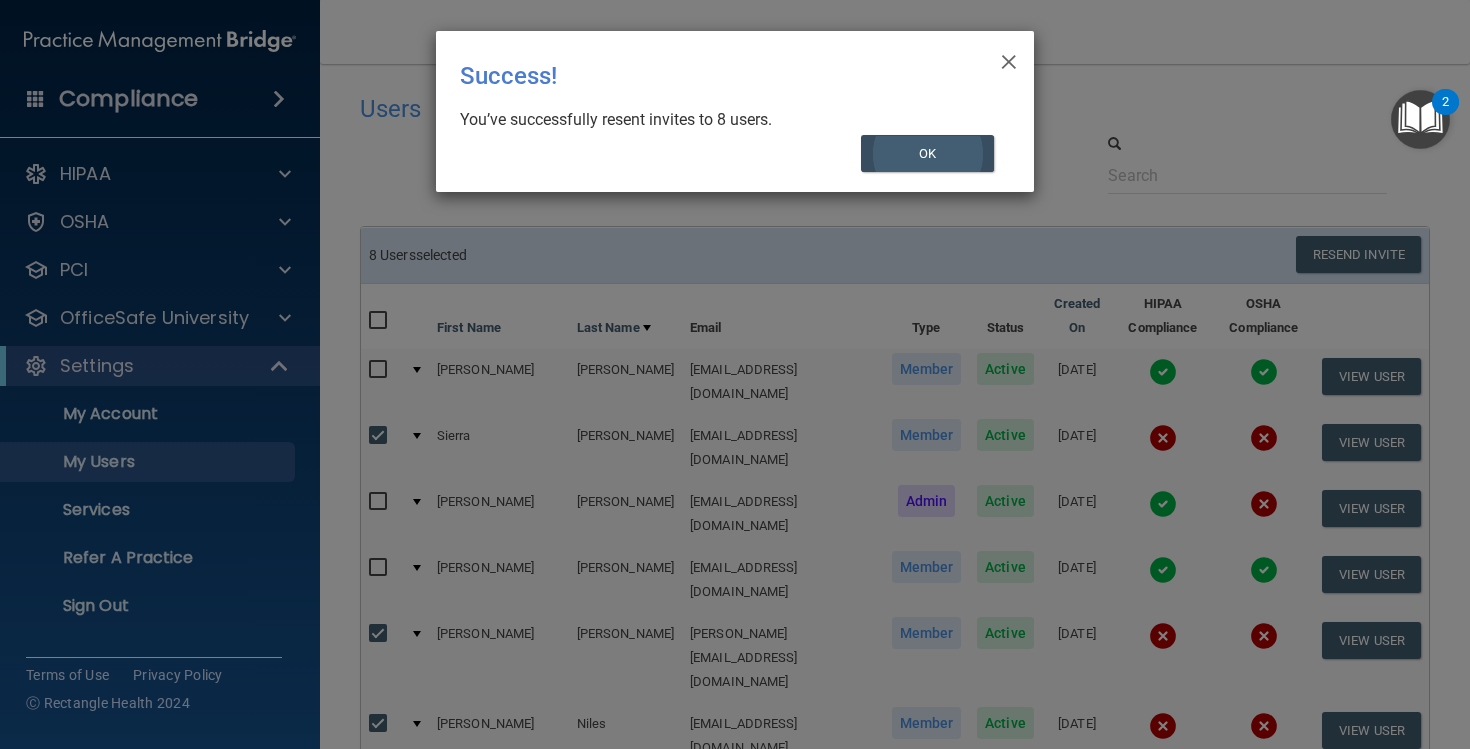 click on "OK" at bounding box center [928, 153] 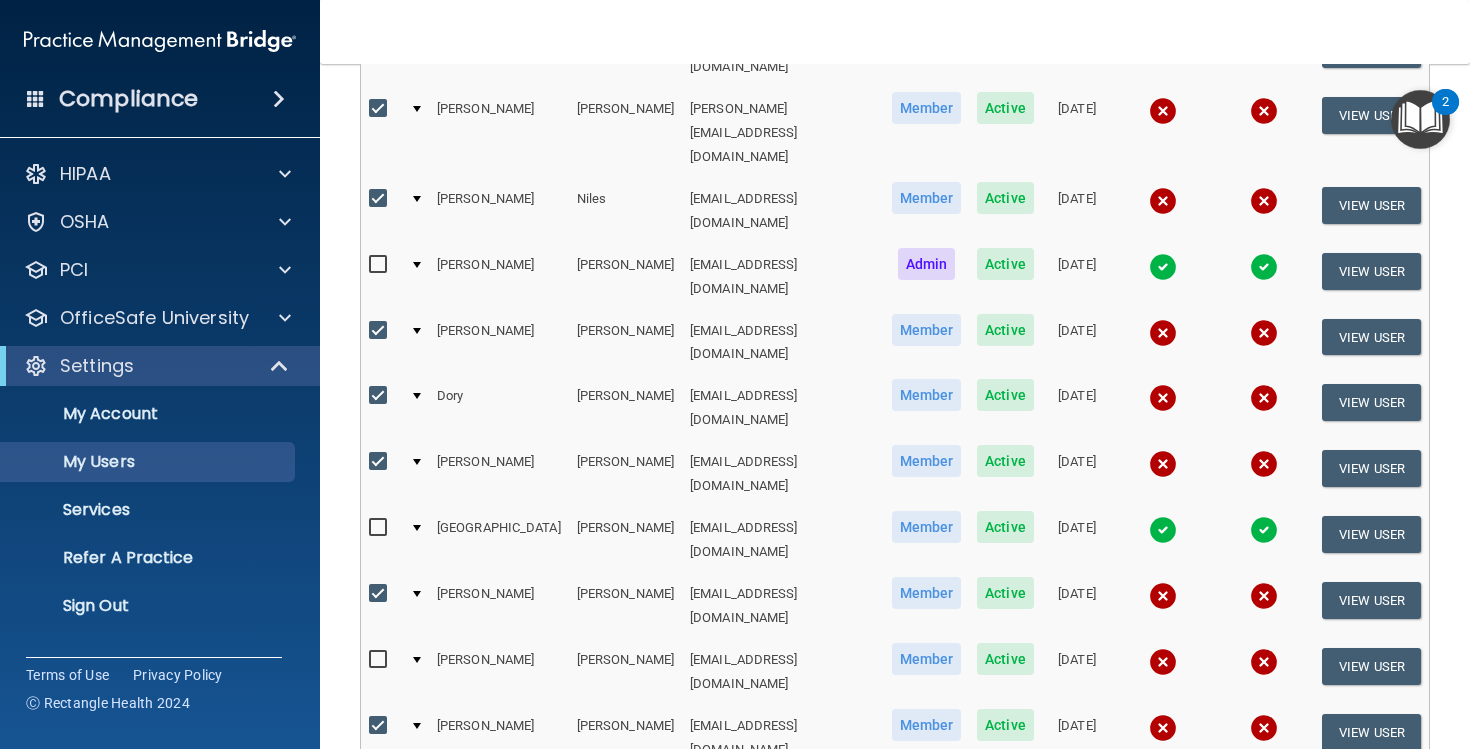 scroll, scrollTop: 528, scrollLeft: 0, axis: vertical 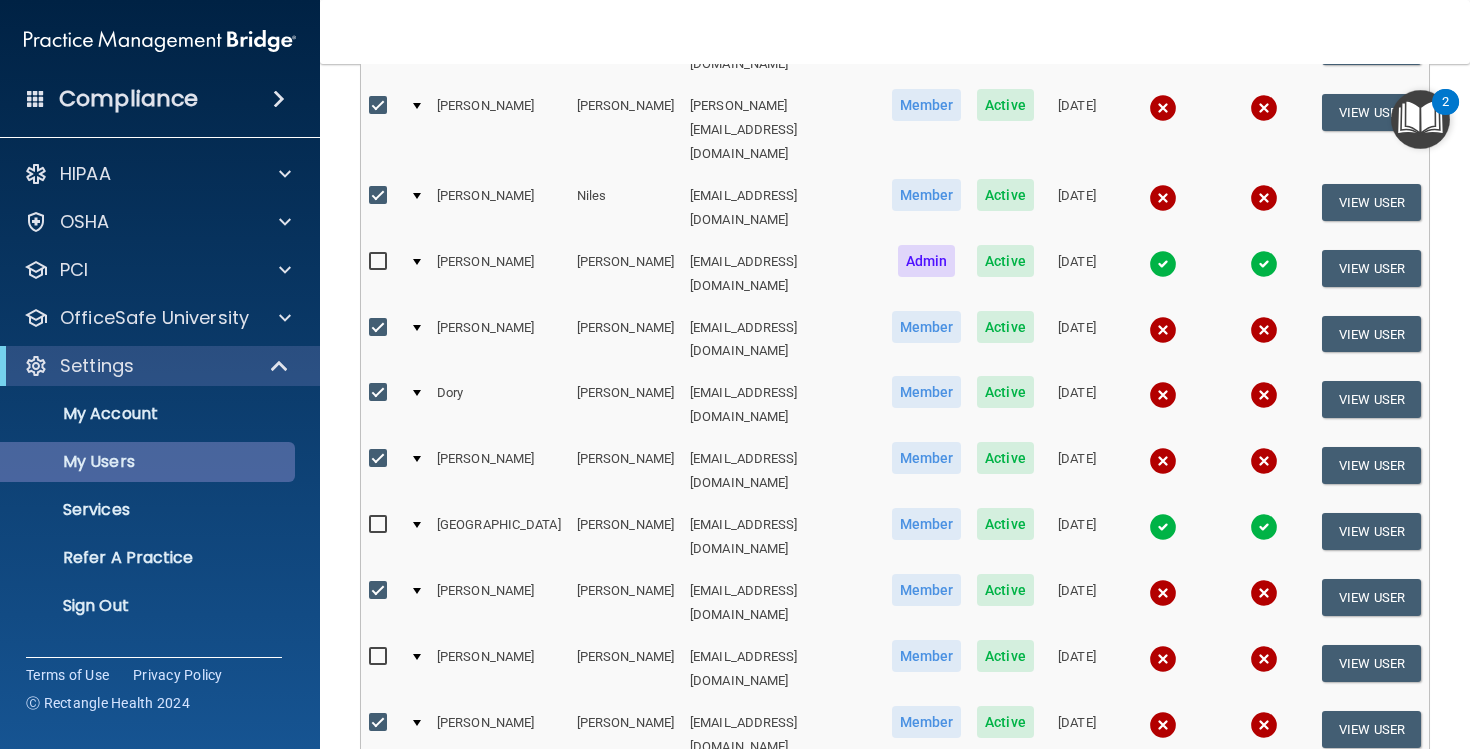 click on "My Users" at bounding box center (149, 462) 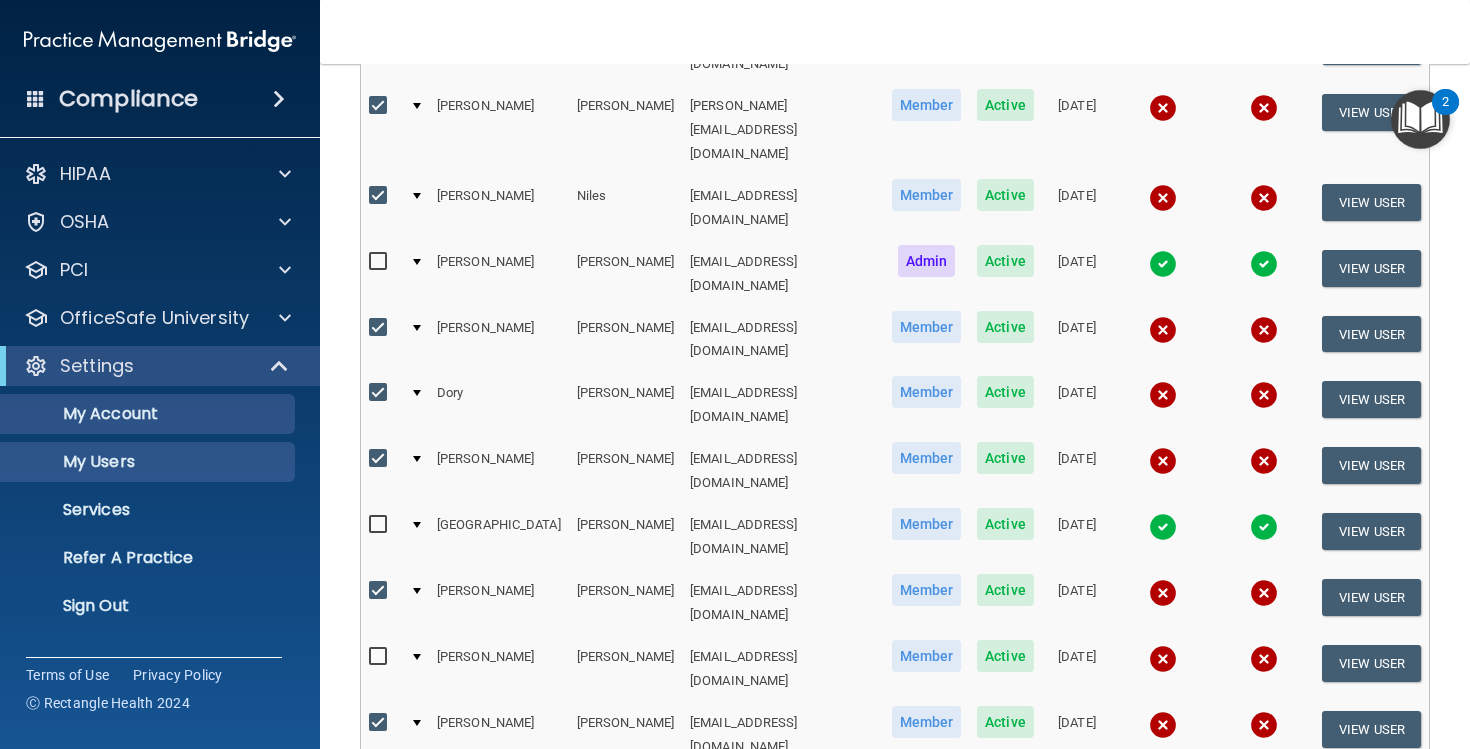 click on "My Account" at bounding box center [149, 414] 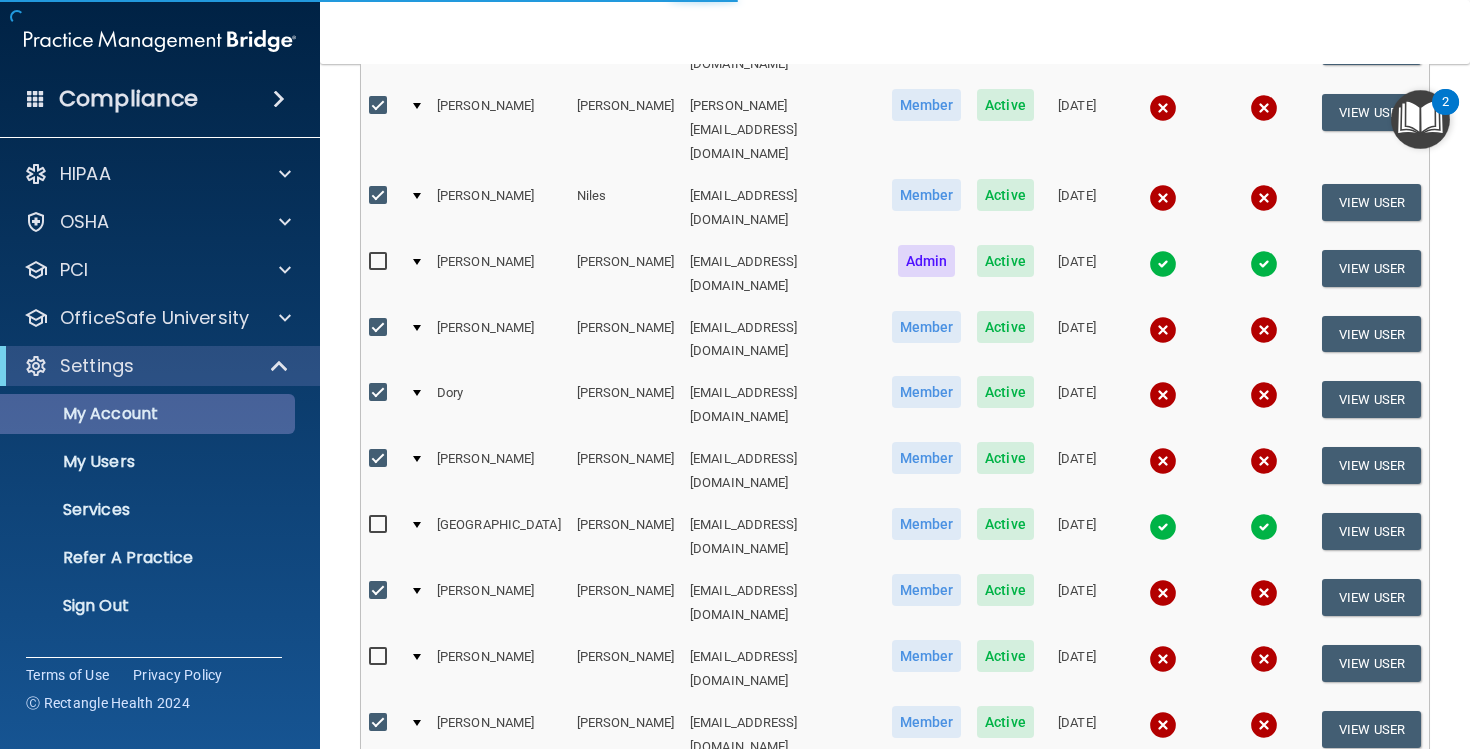 scroll, scrollTop: 0, scrollLeft: 0, axis: both 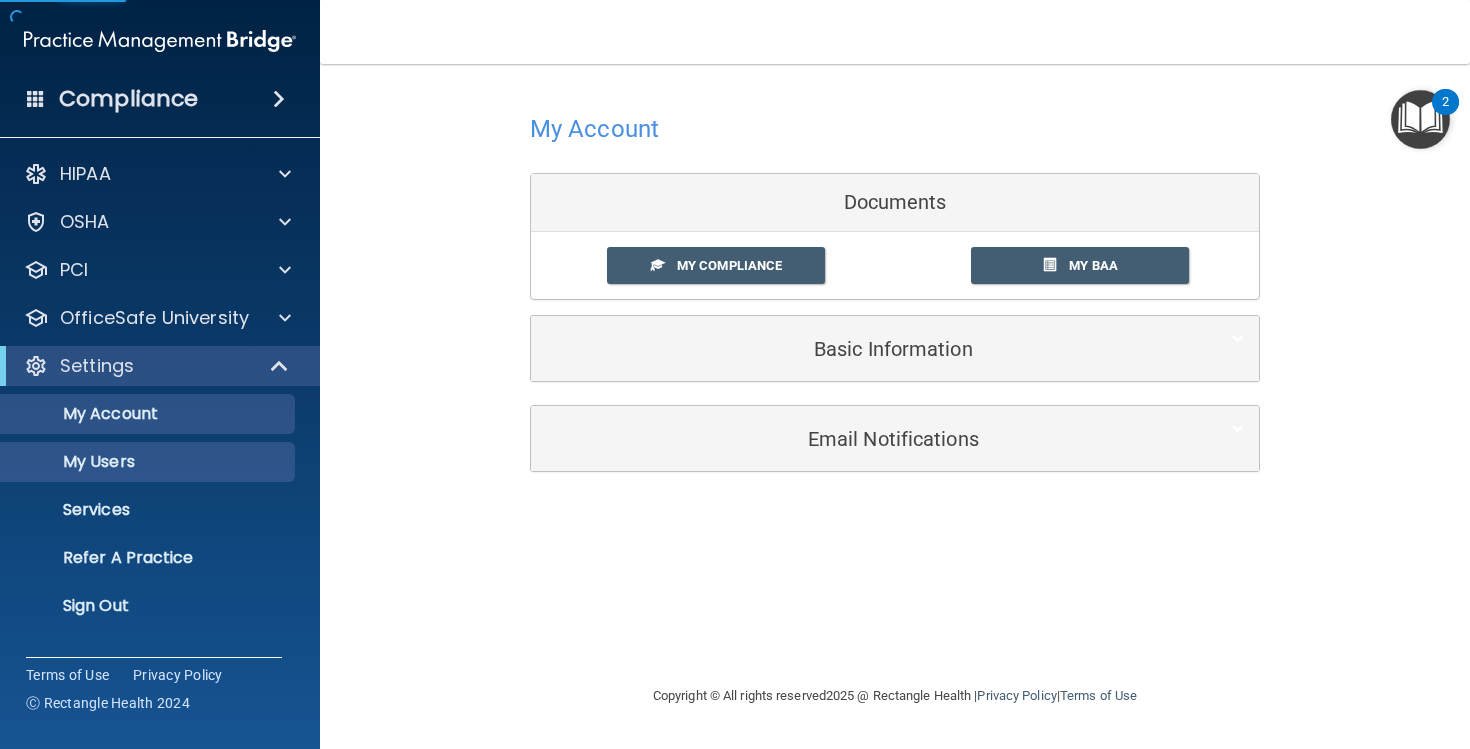 click on "My Users" at bounding box center (137, 462) 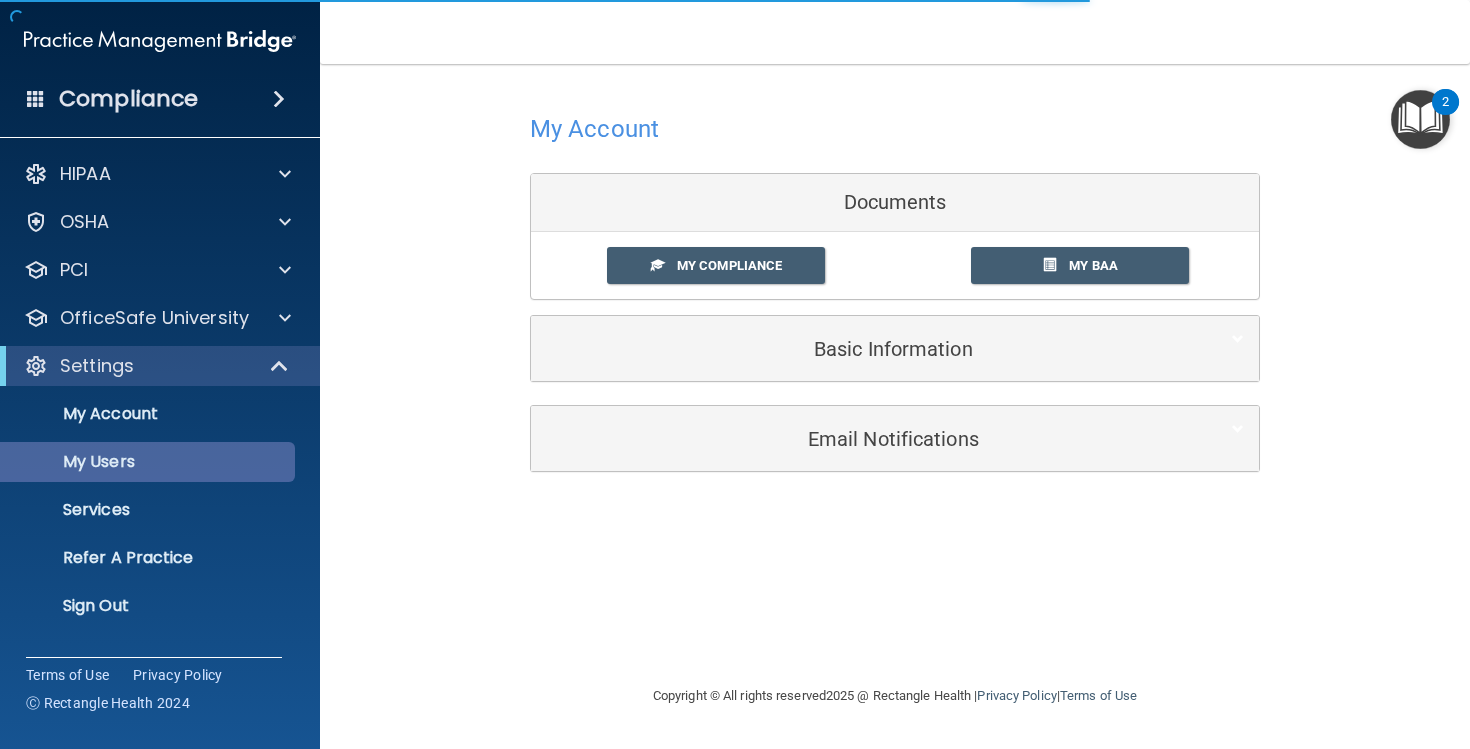 select on "20" 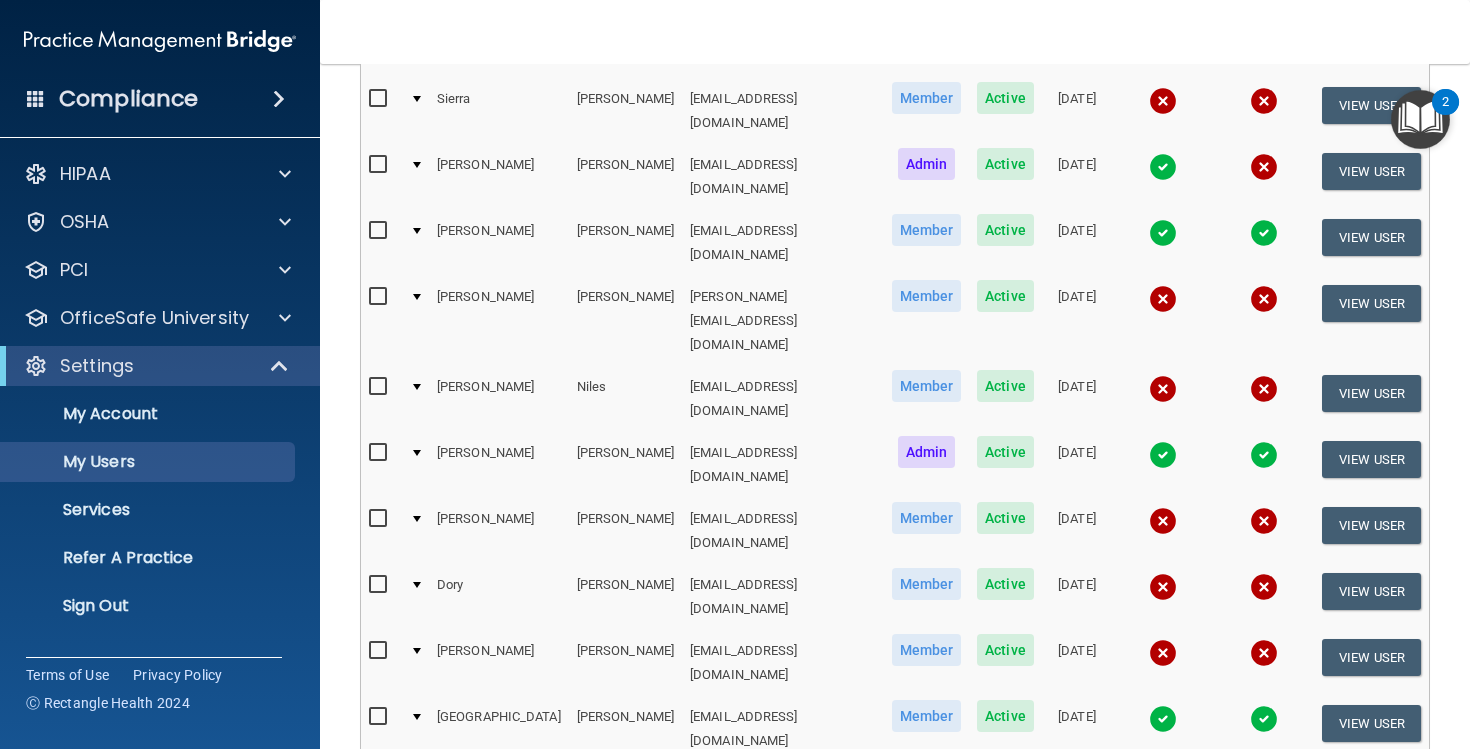 scroll, scrollTop: 341, scrollLeft: 0, axis: vertical 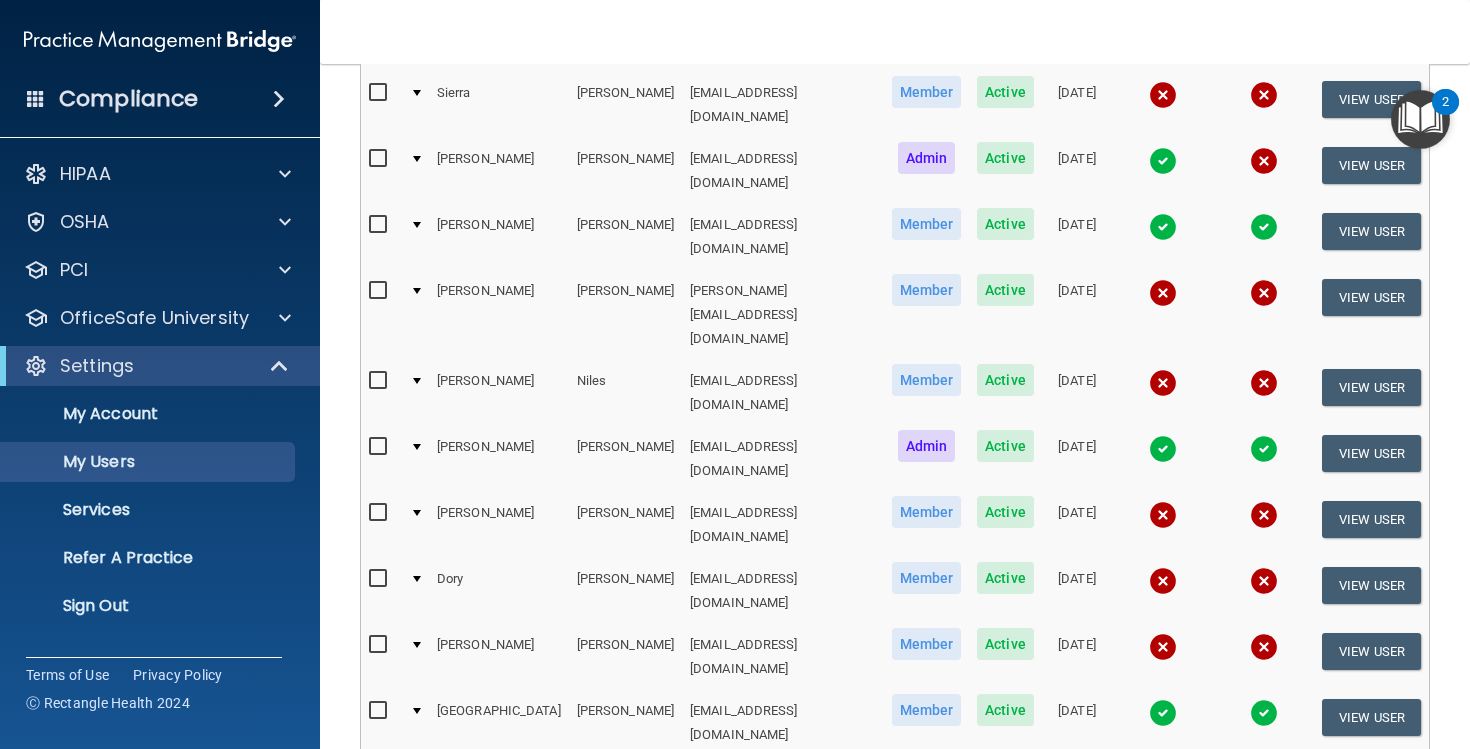 click on "[EMAIL_ADDRESS][DOMAIN_NAME]" at bounding box center [783, 525] 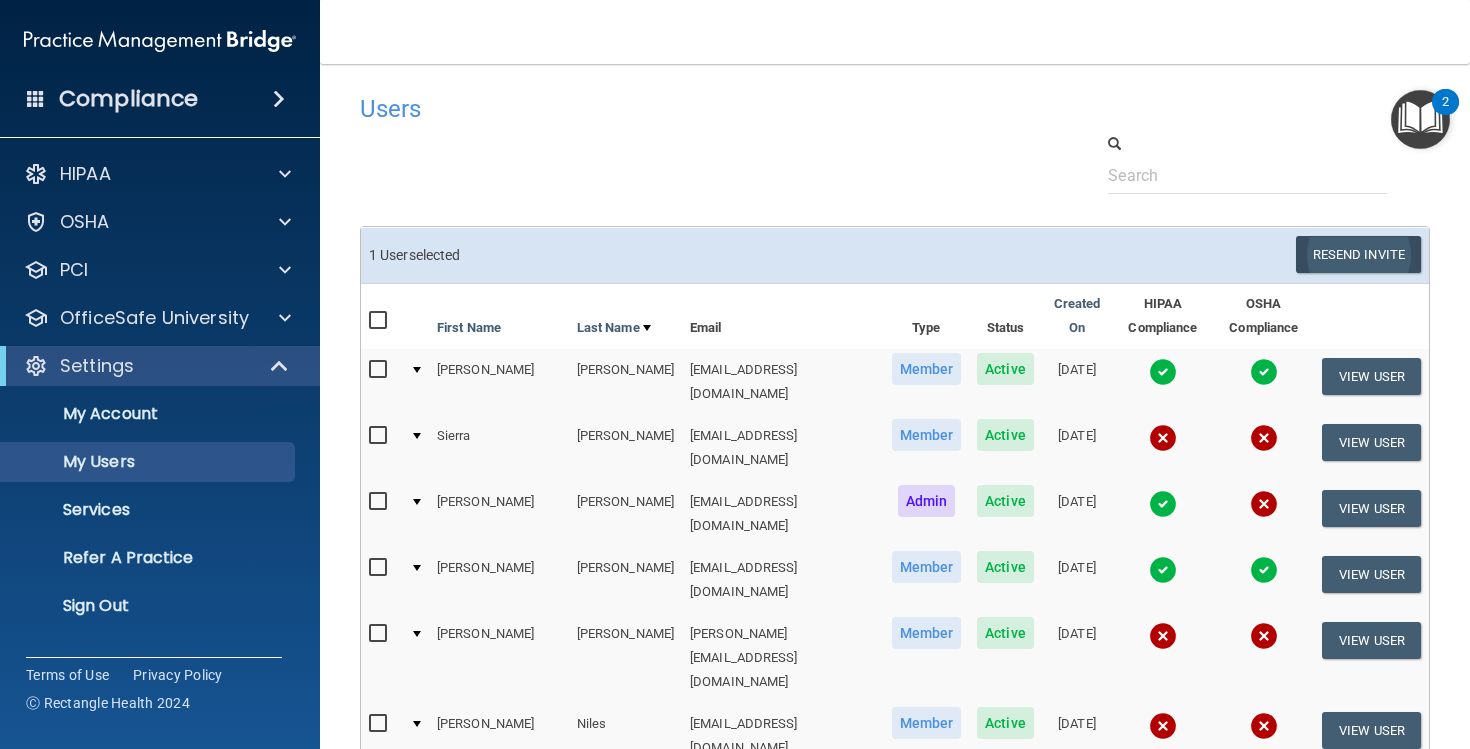 scroll, scrollTop: 0, scrollLeft: 0, axis: both 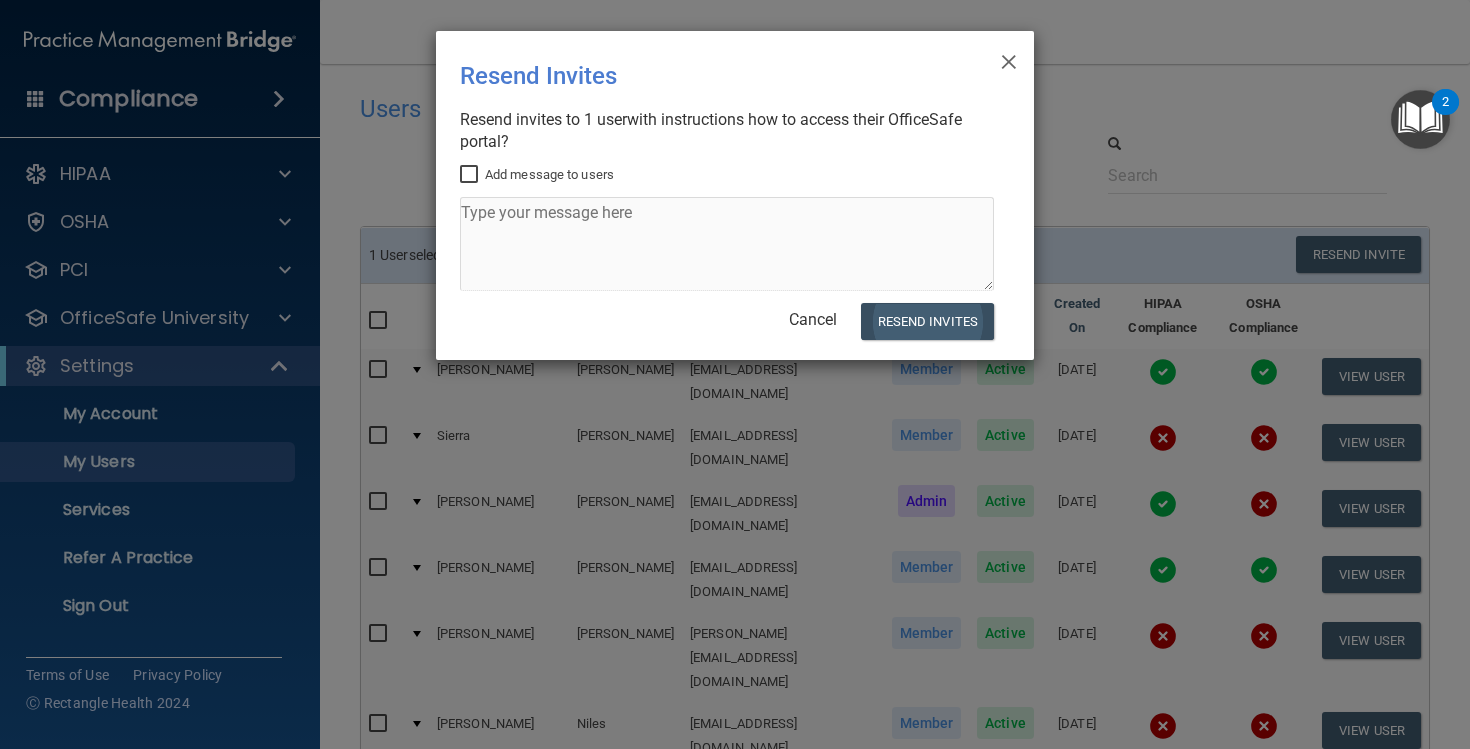 click on "Resend Invites" at bounding box center [927, 321] 